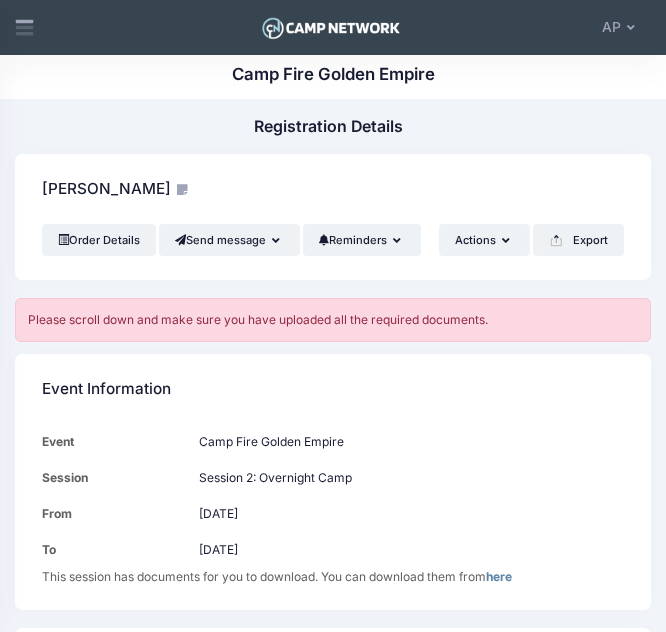 scroll, scrollTop: 2065, scrollLeft: 0, axis: vertical 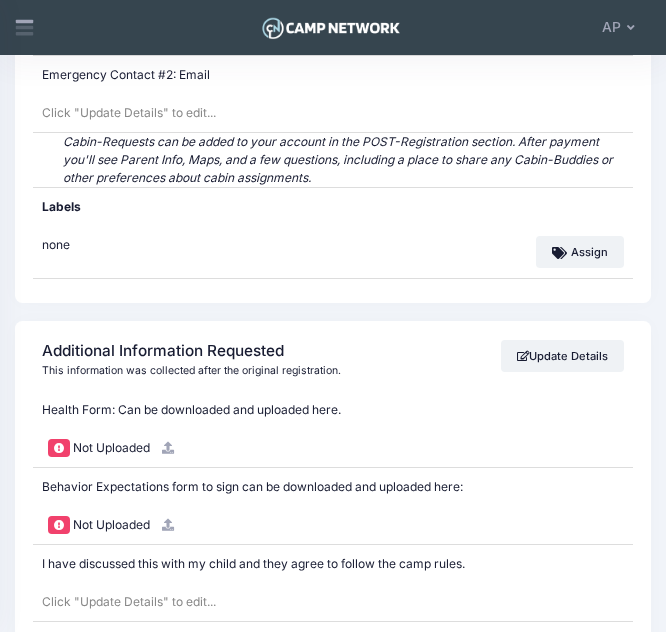 click on "Additional Information Requested" at bounding box center (188, 351) 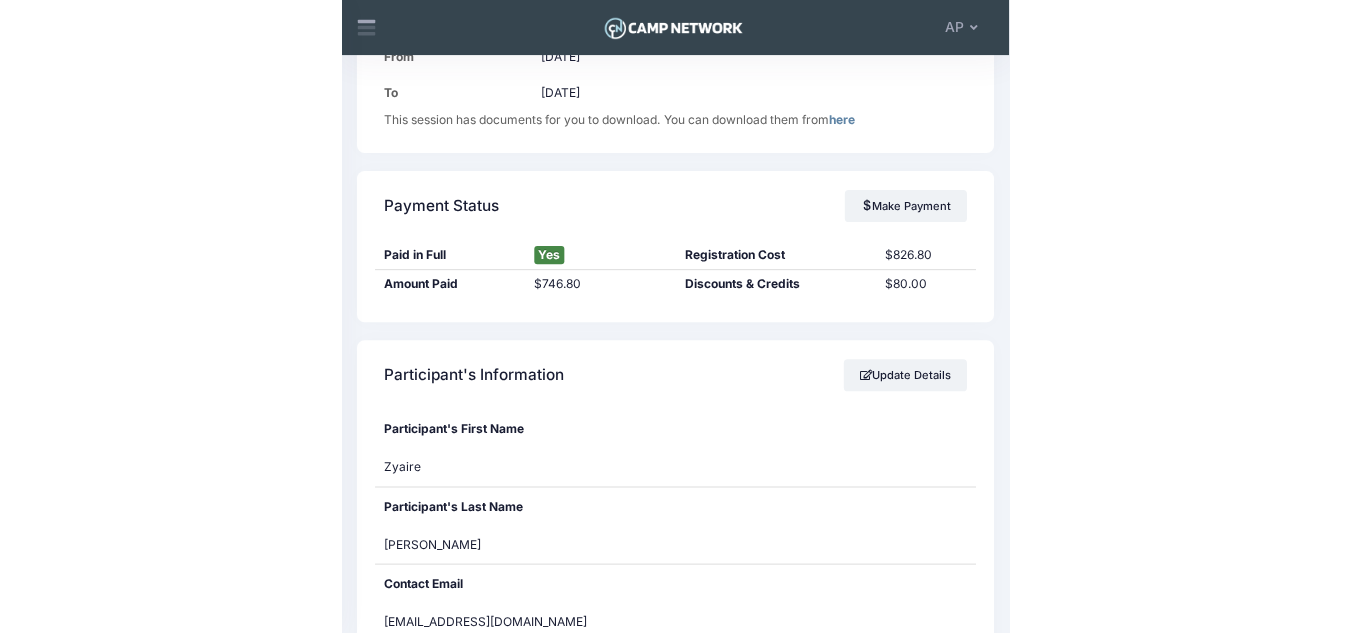 scroll, scrollTop: 0, scrollLeft: 0, axis: both 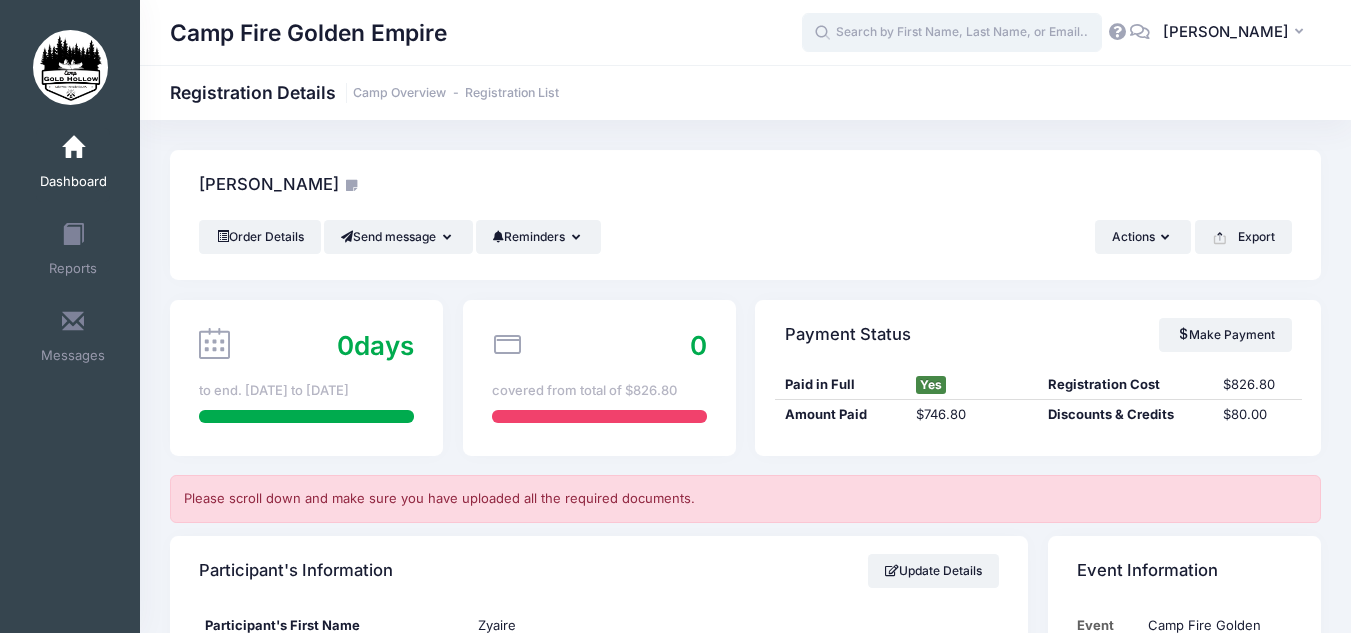 click at bounding box center (952, 33) 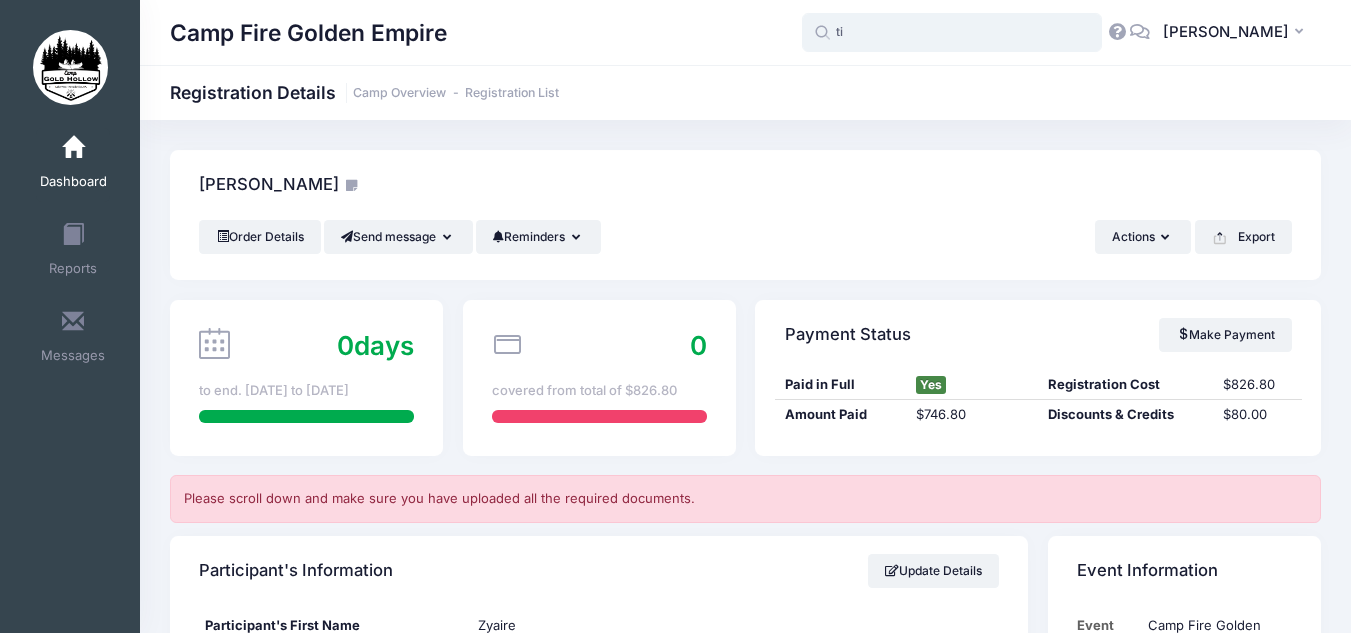 type on "t" 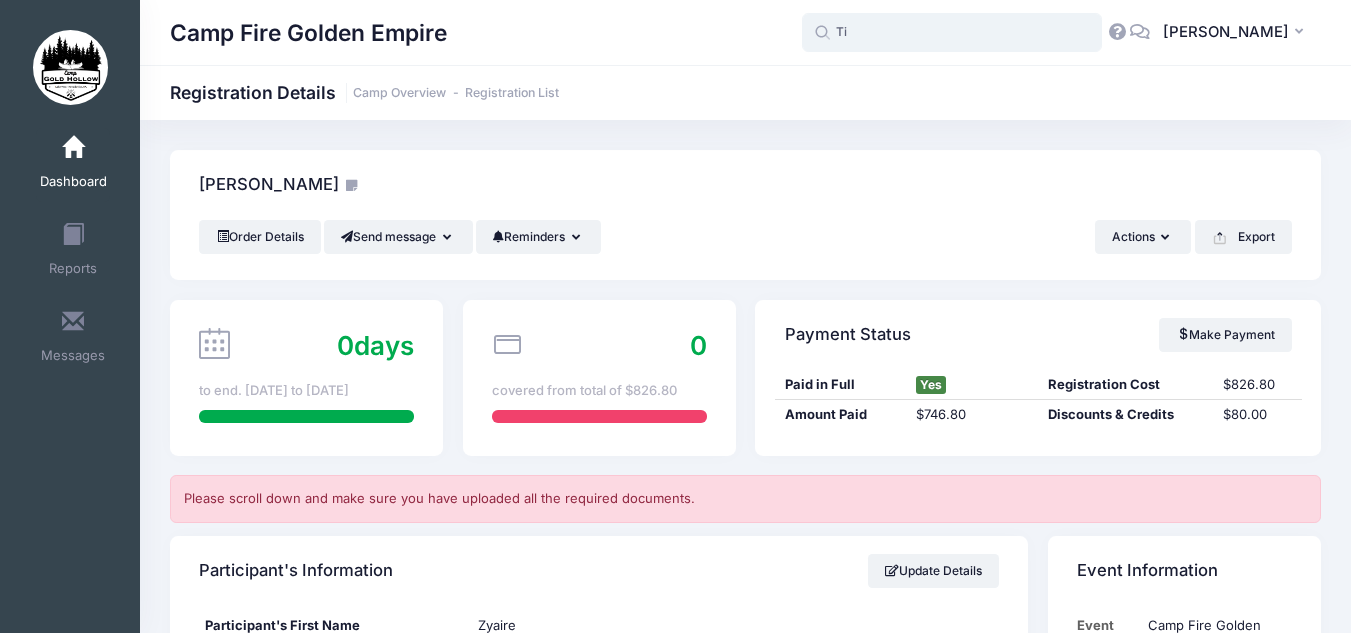type on "T" 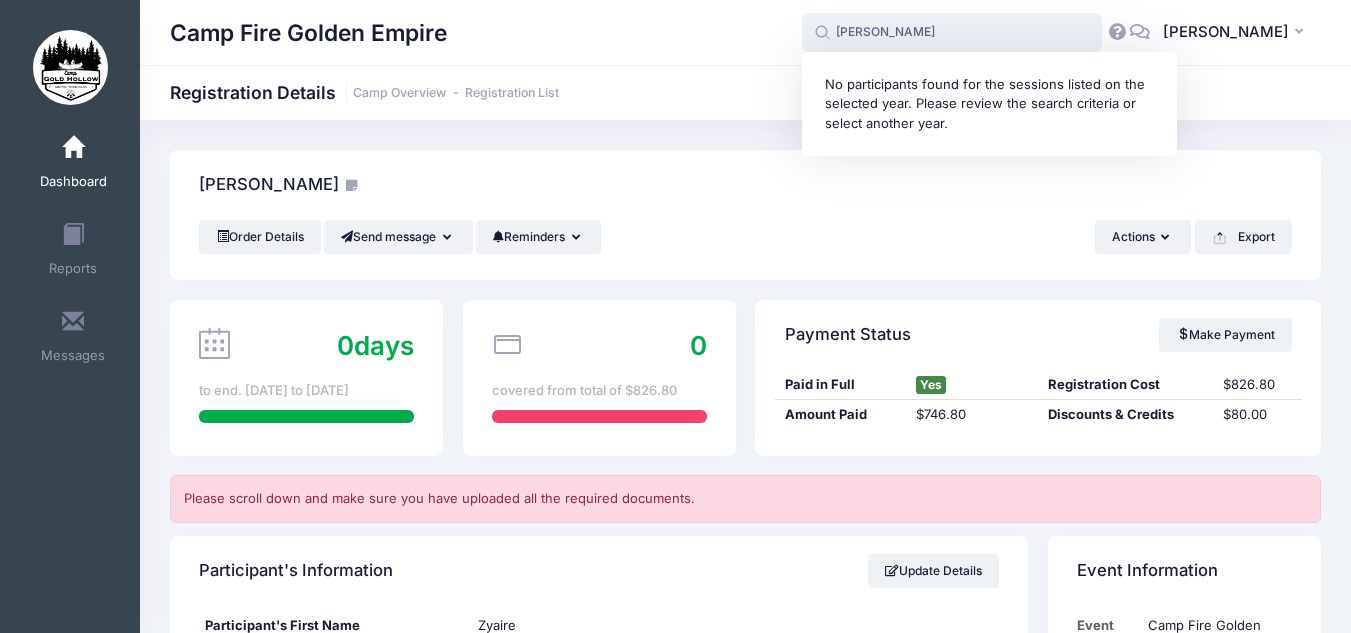 type on "stevens" 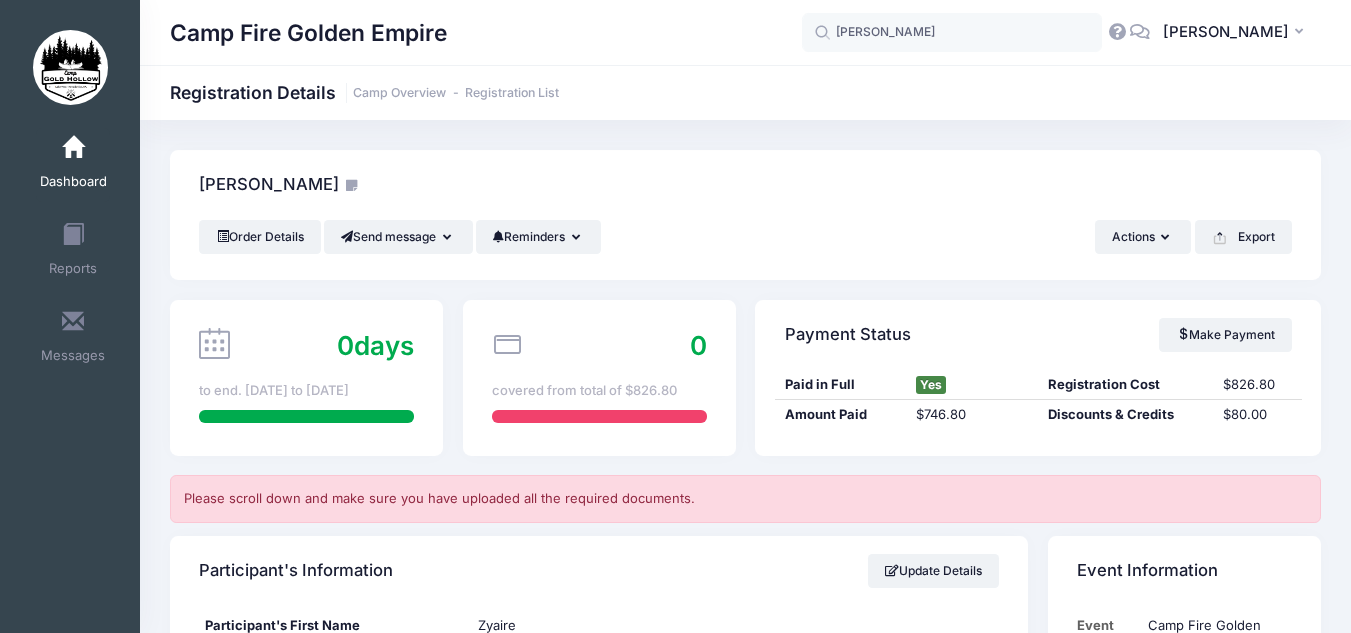 click at bounding box center [73, 148] 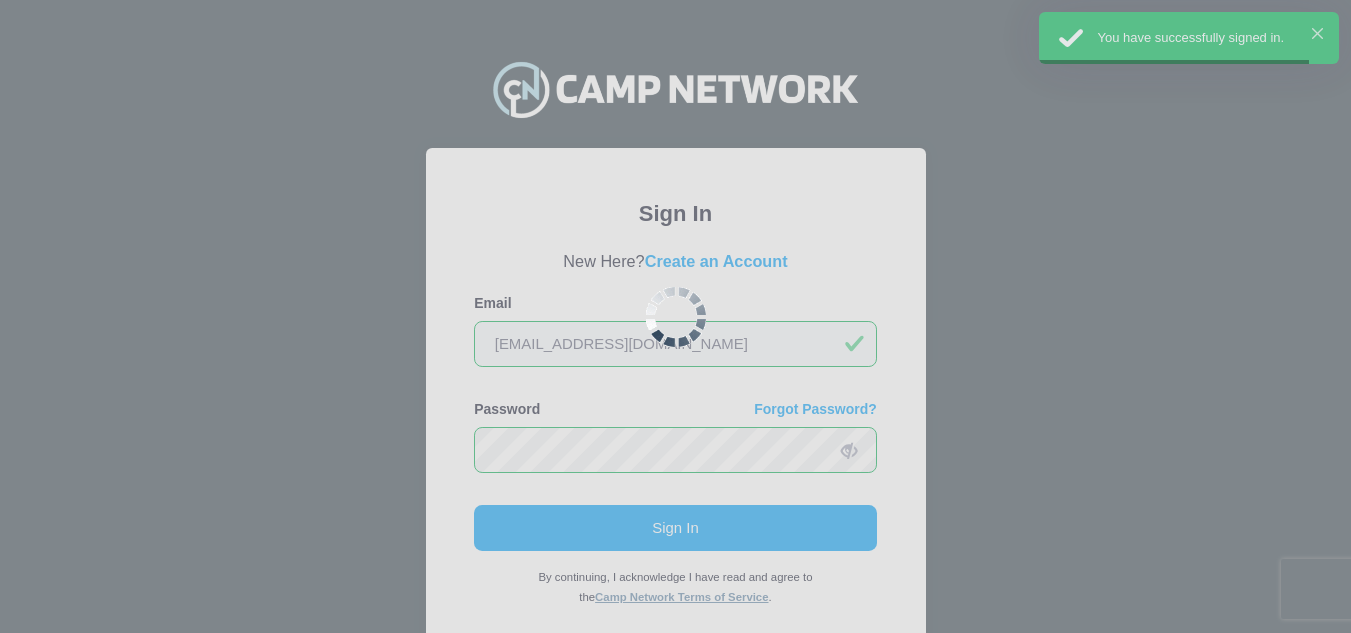 scroll, scrollTop: 0, scrollLeft: 0, axis: both 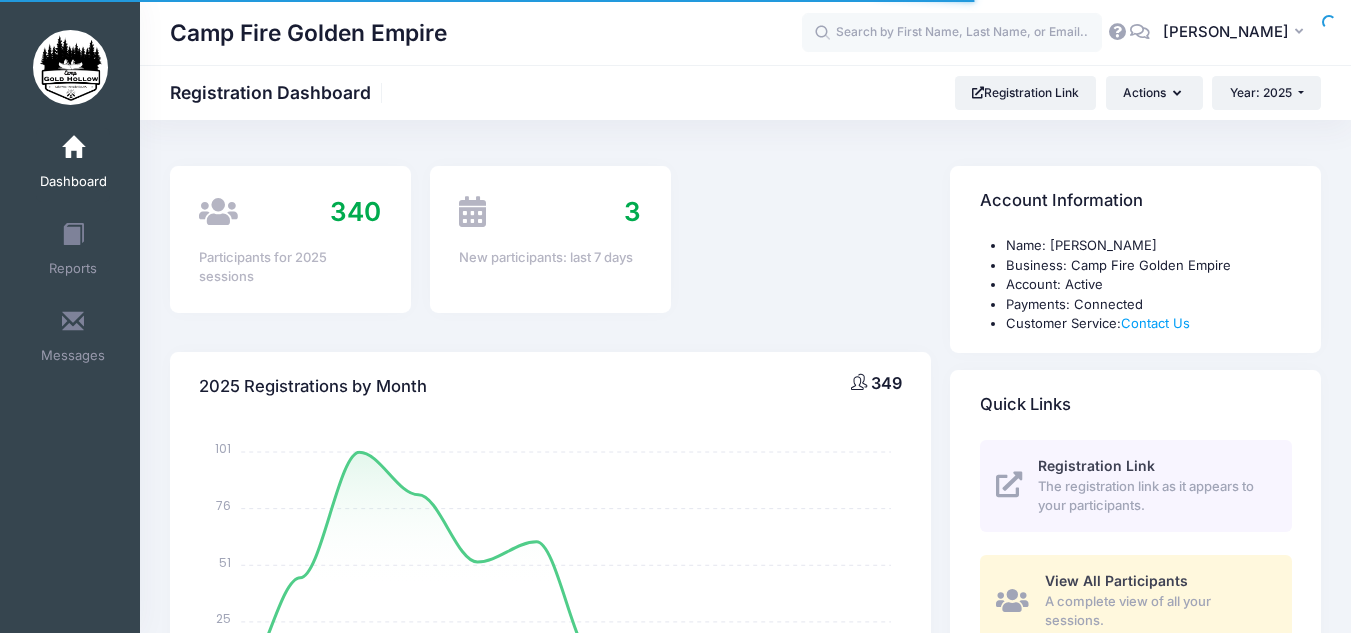 select 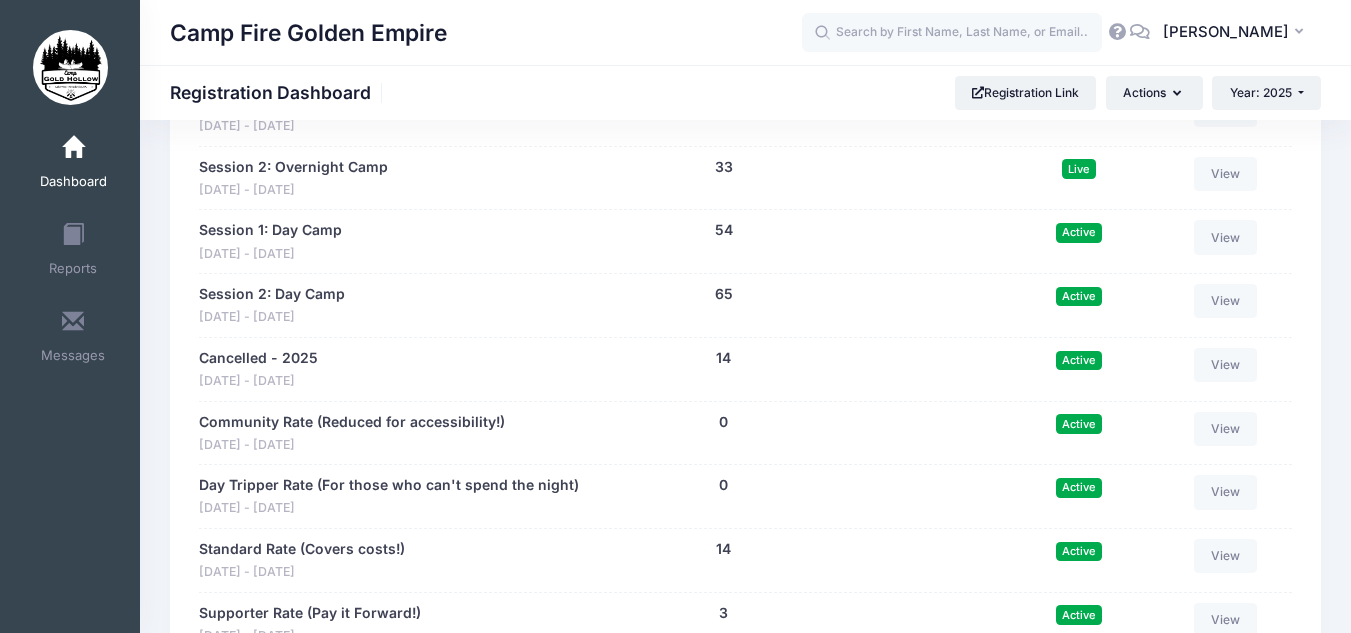 scroll, scrollTop: 1884, scrollLeft: 0, axis: vertical 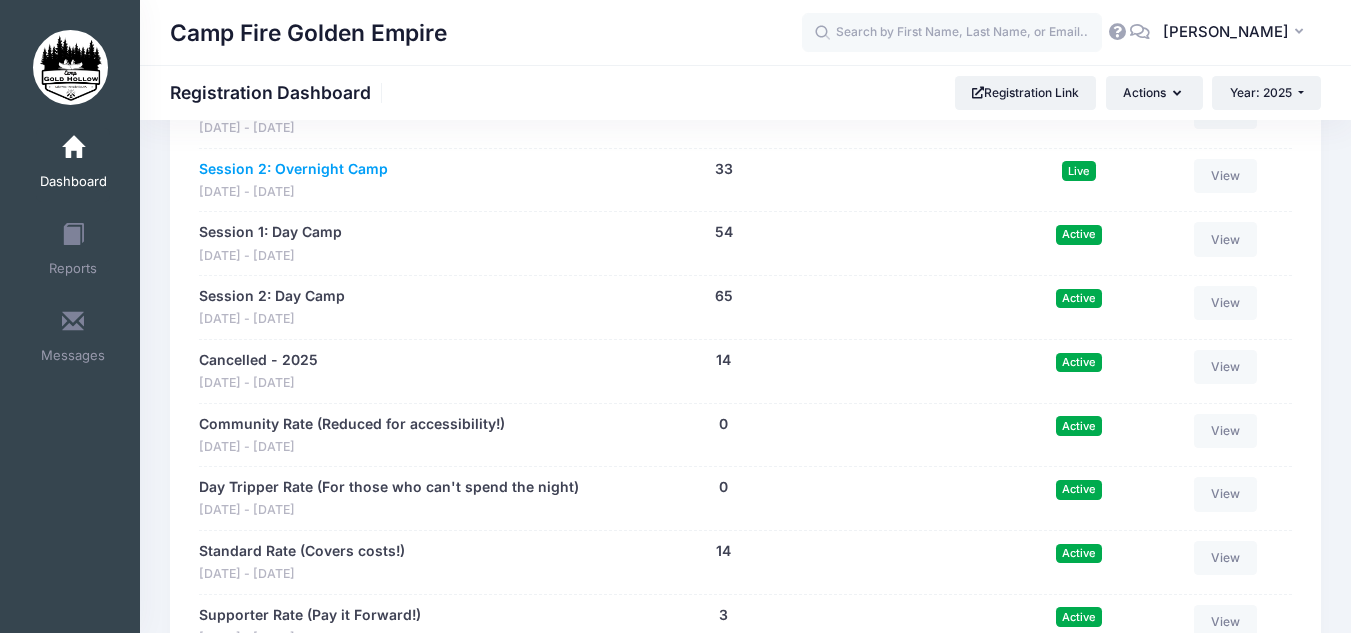 click on "Session 2: Overnight Camp" at bounding box center [293, 169] 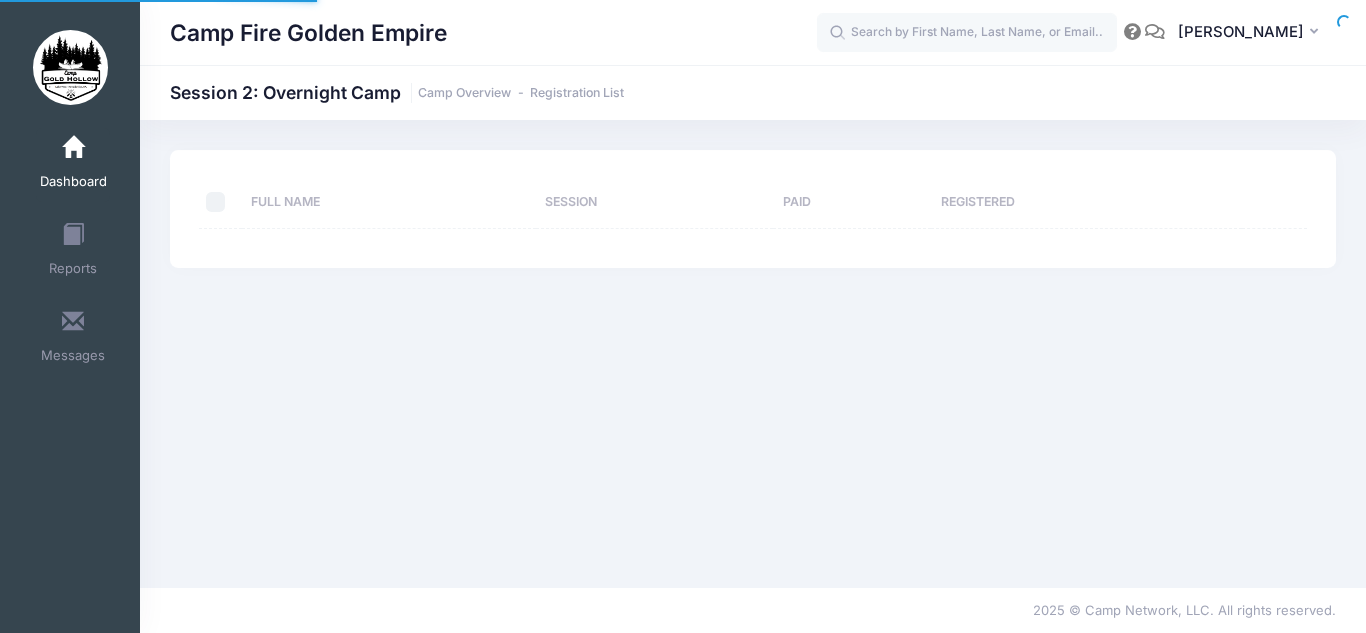 scroll, scrollTop: 0, scrollLeft: 0, axis: both 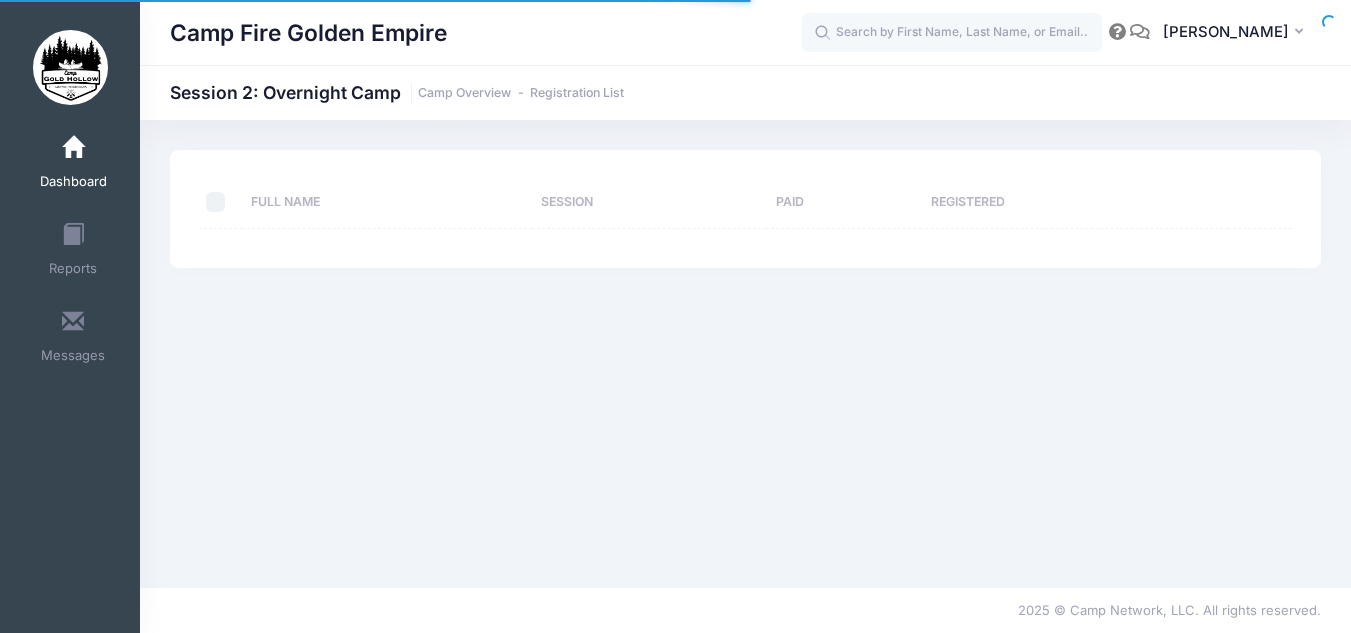 select on "10" 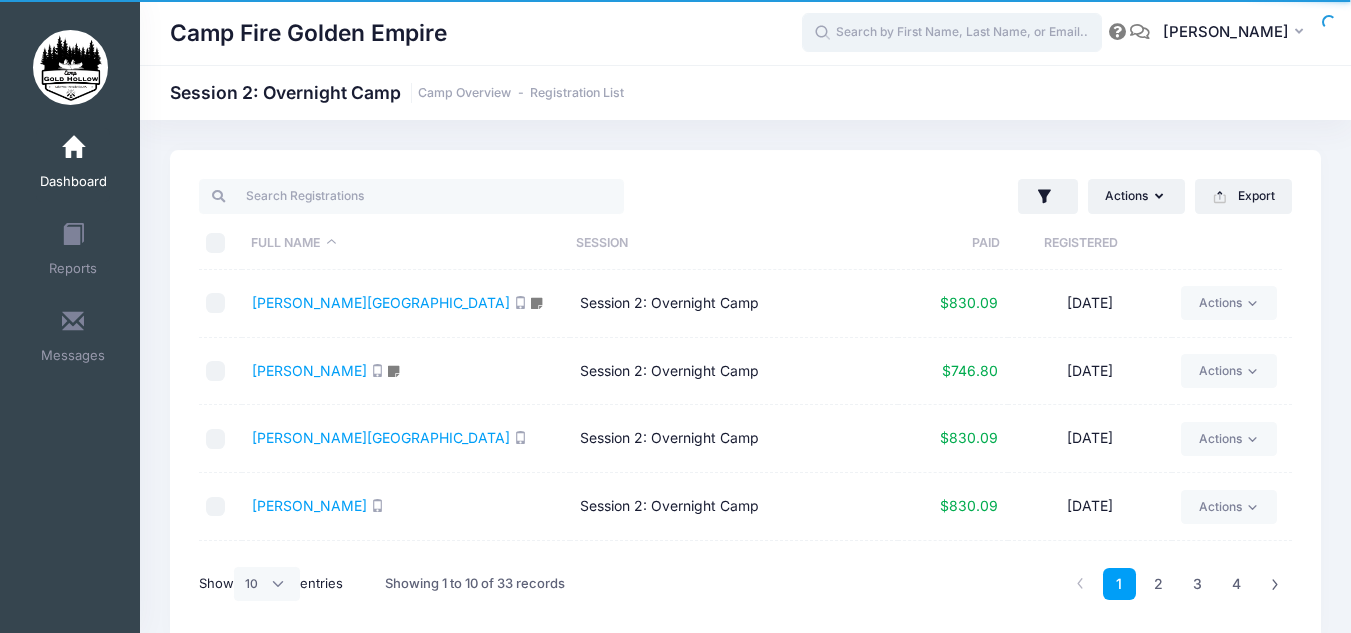 click at bounding box center [952, 33] 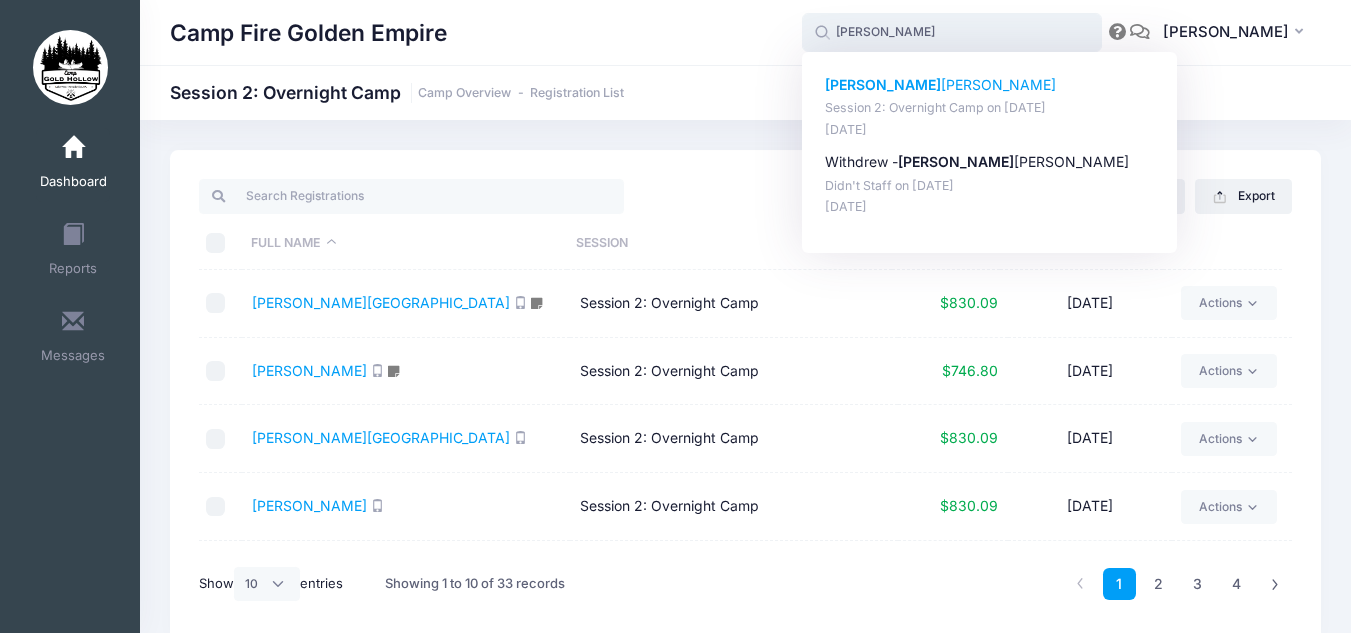 click on "Tim othy Stevens" at bounding box center (990, 85) 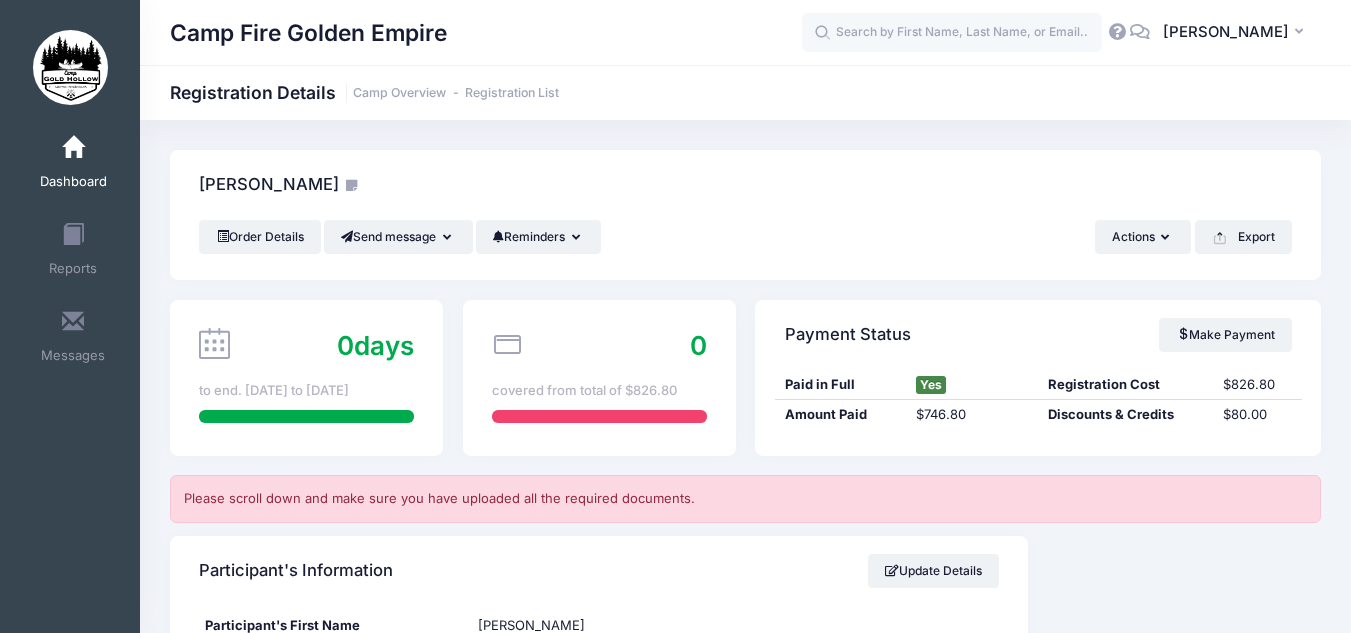 scroll, scrollTop: 0, scrollLeft: 0, axis: both 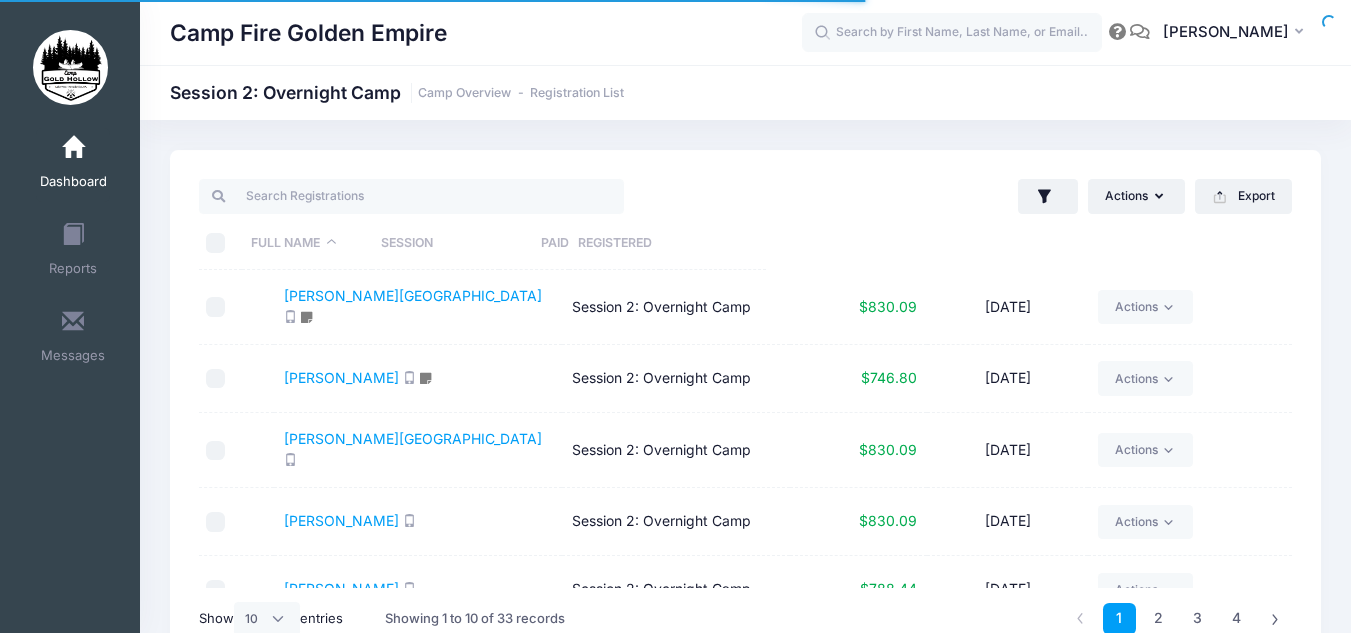 select on "10" 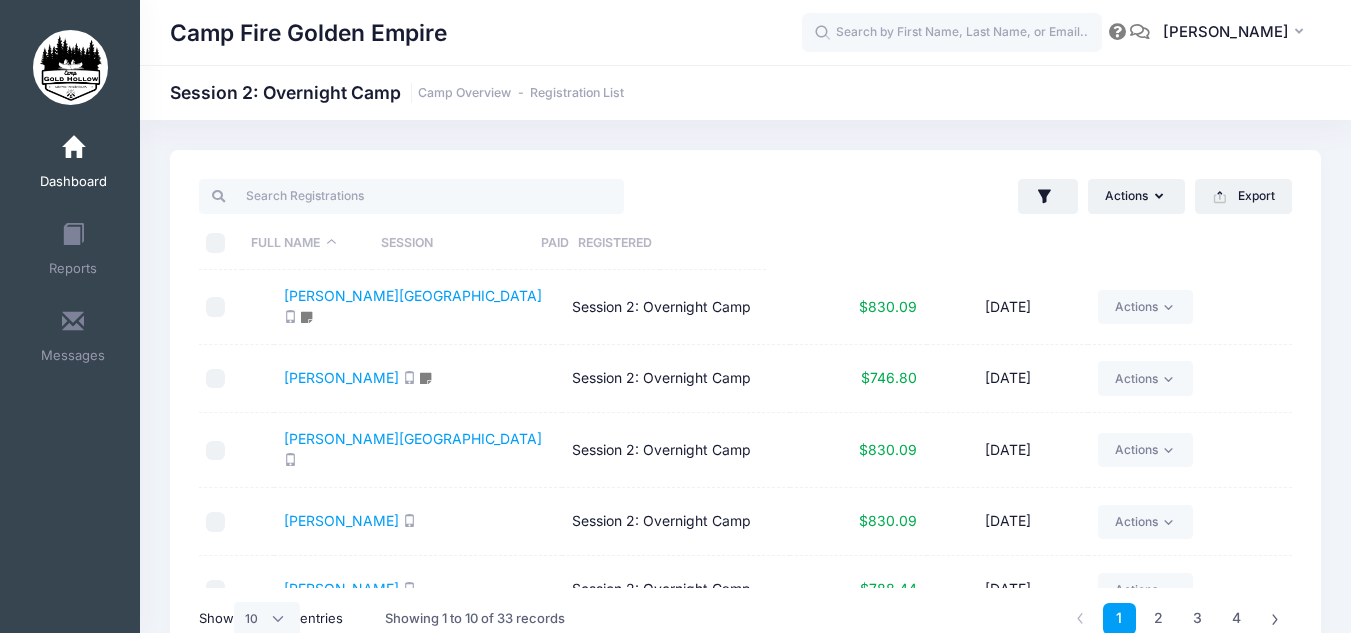 click on "[PERSON_NAME]" at bounding box center (418, 379) 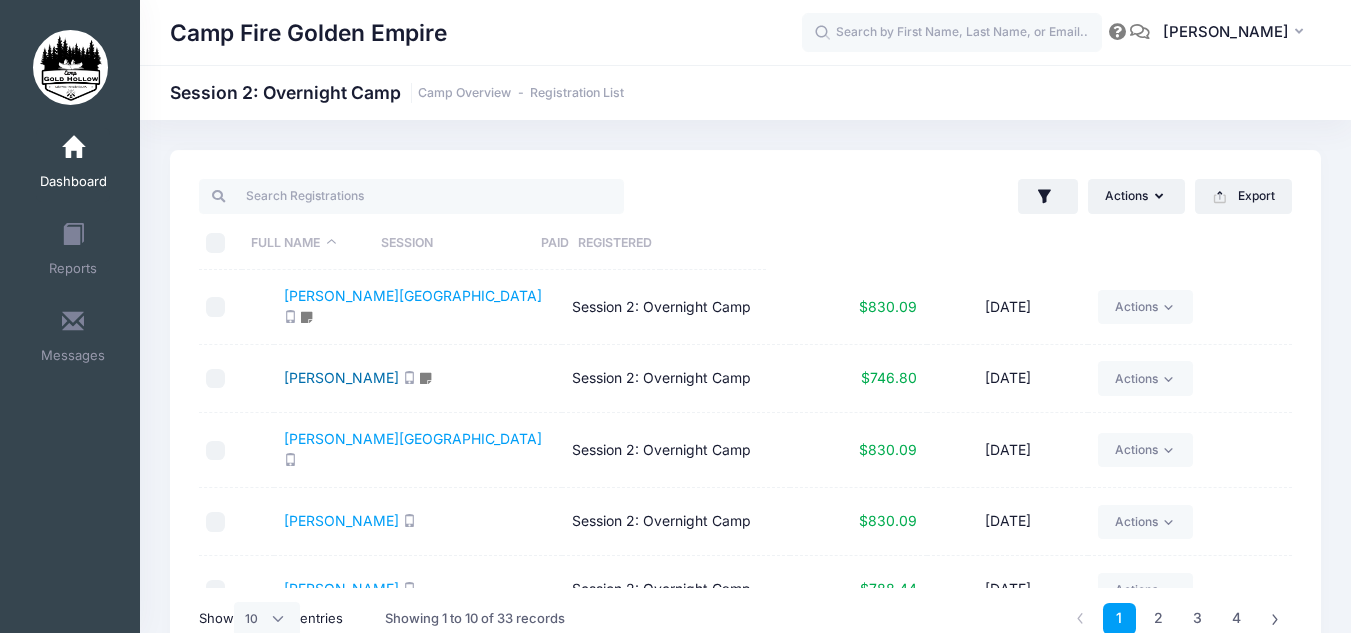 click on "[PERSON_NAME]" at bounding box center (341, 377) 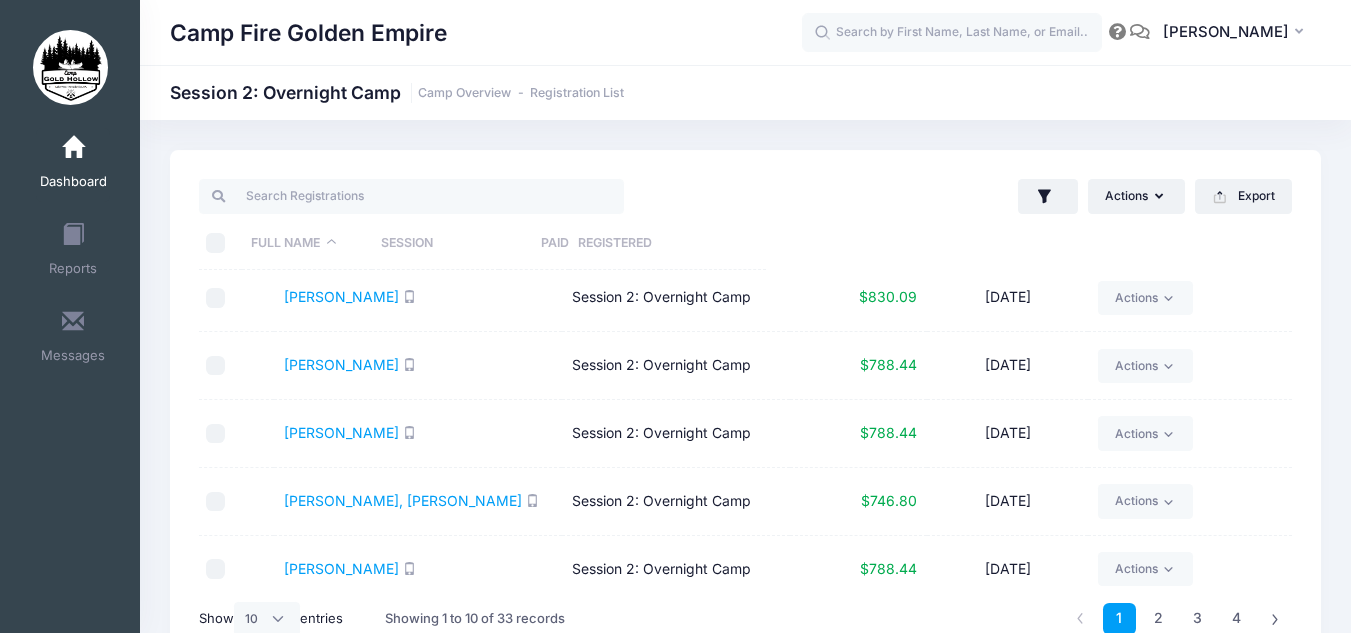 scroll, scrollTop: 0, scrollLeft: 0, axis: both 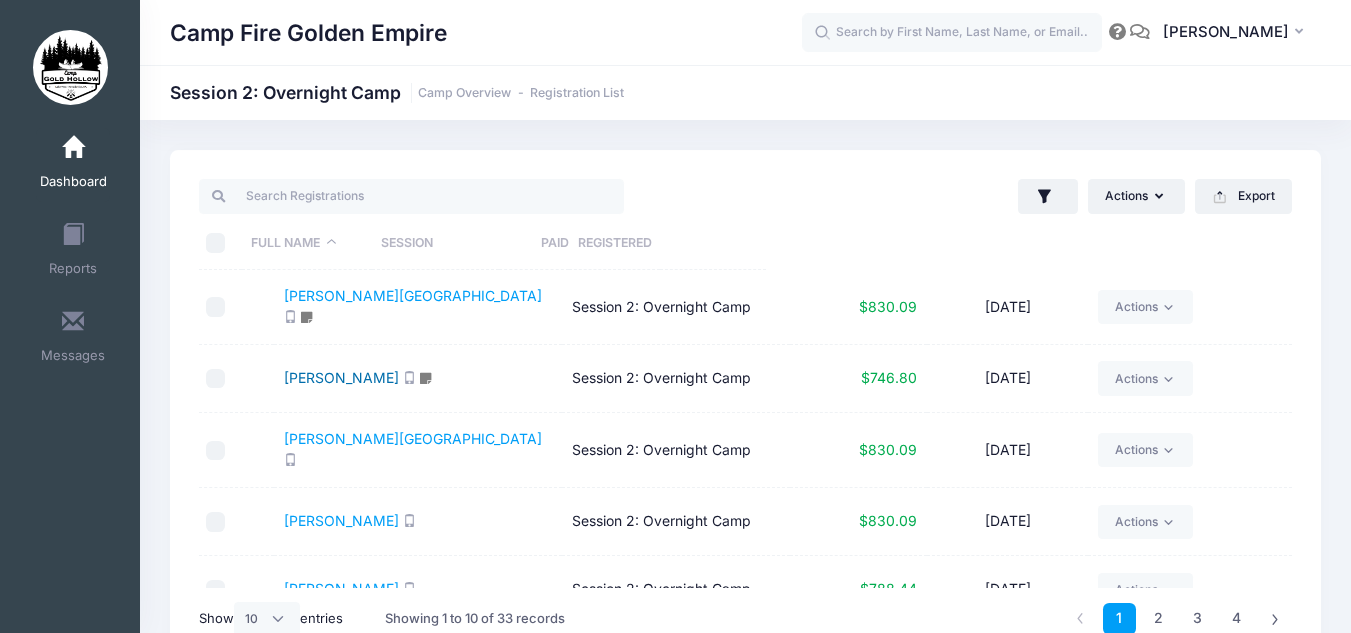 click on "Bankhead-Roberts, Zyaire" at bounding box center [341, 377] 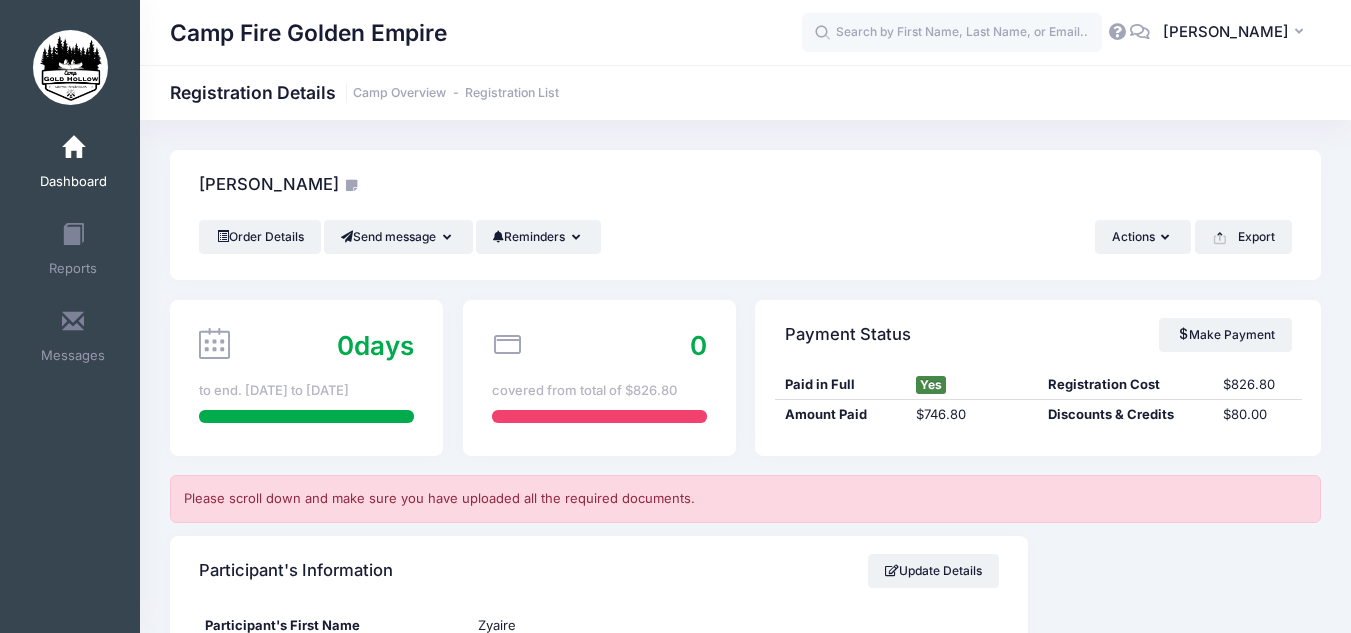 scroll, scrollTop: 0, scrollLeft: 0, axis: both 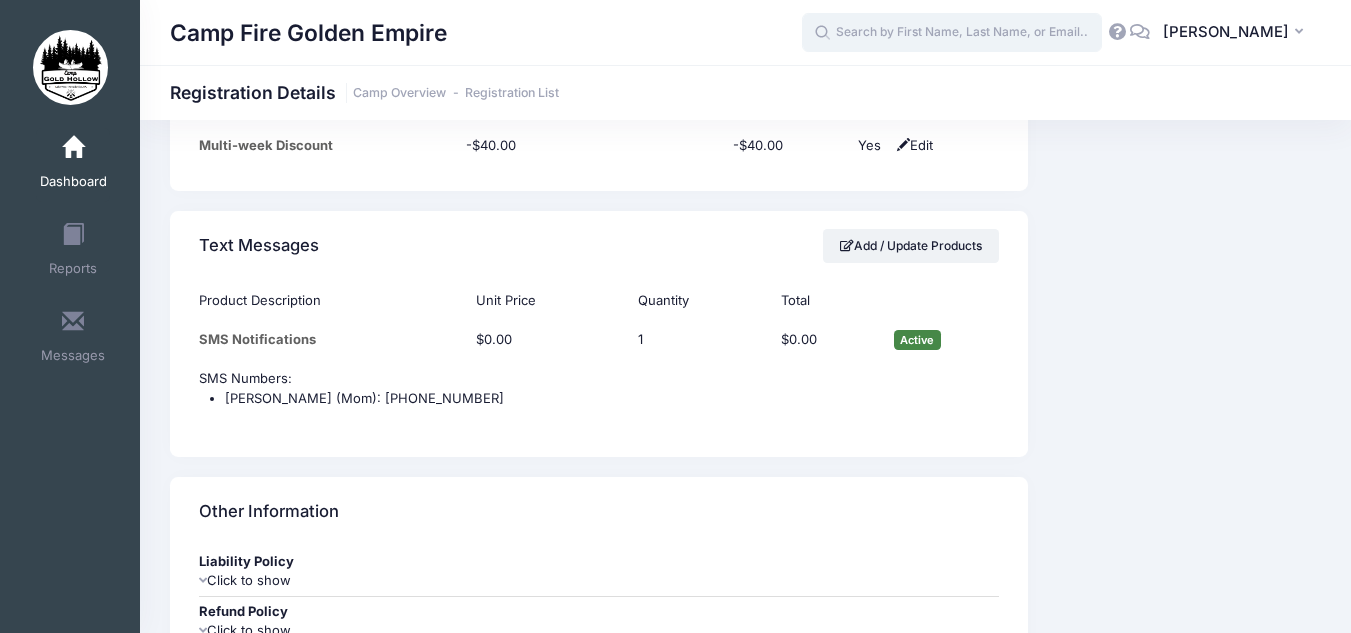 click at bounding box center (952, 33) 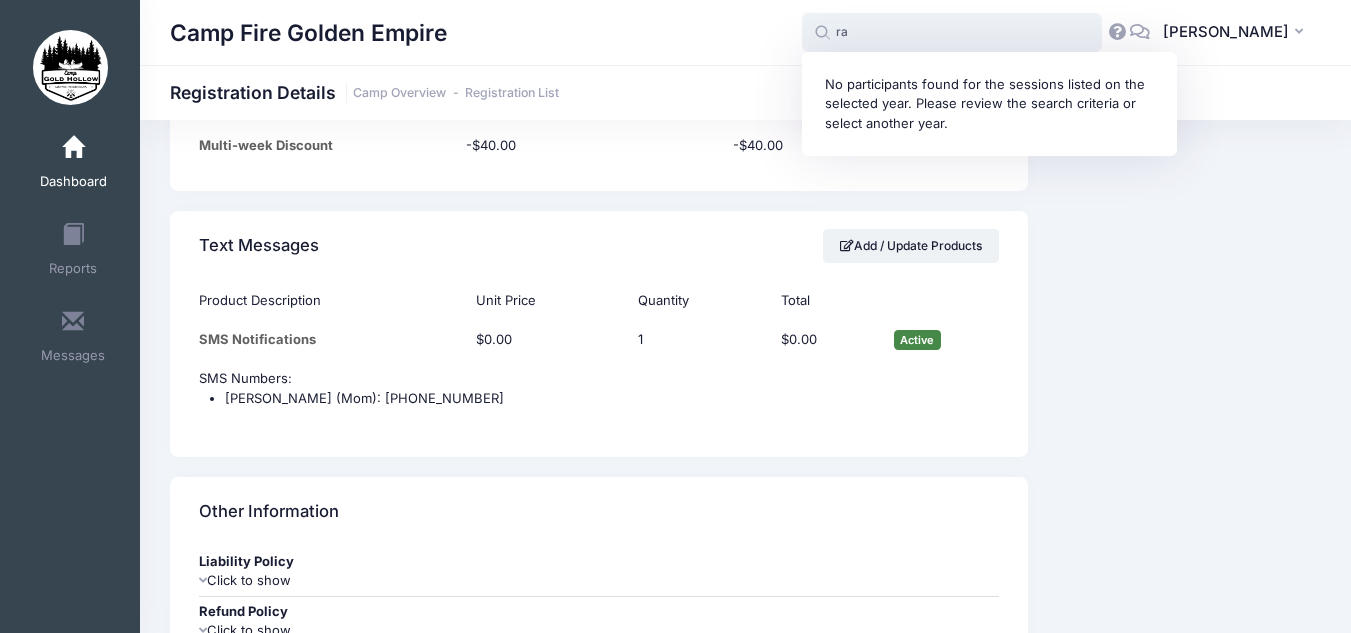 type on "r" 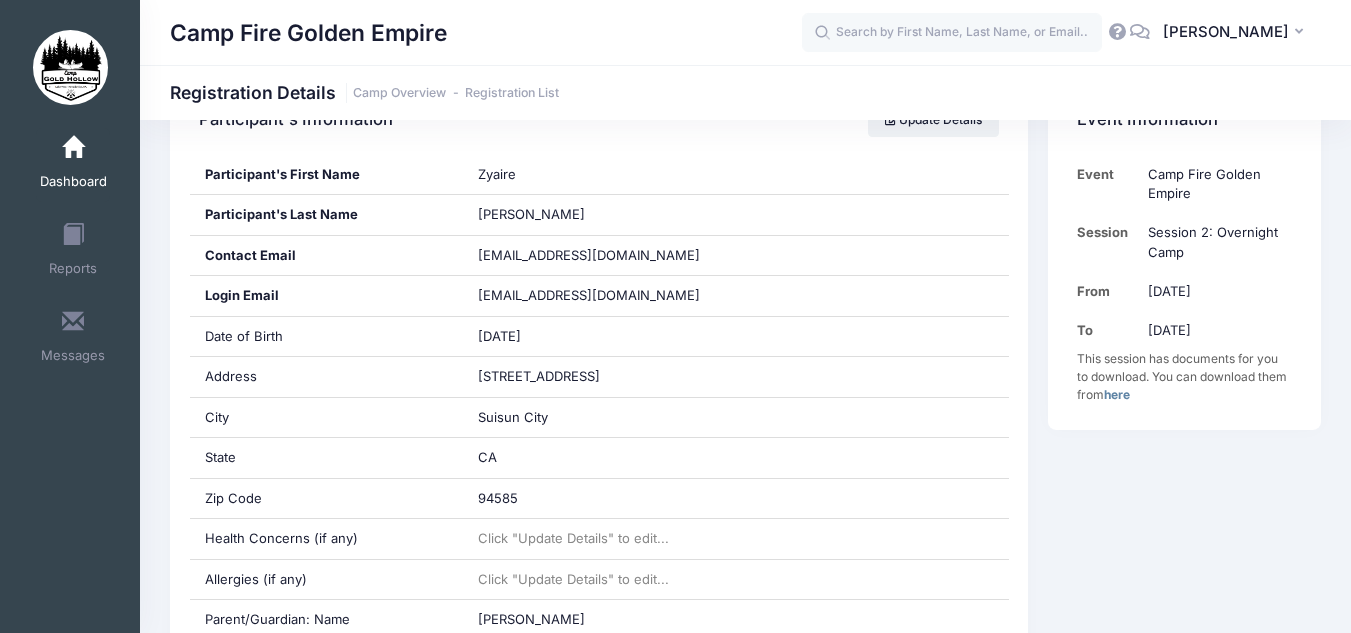 scroll, scrollTop: 0, scrollLeft: 0, axis: both 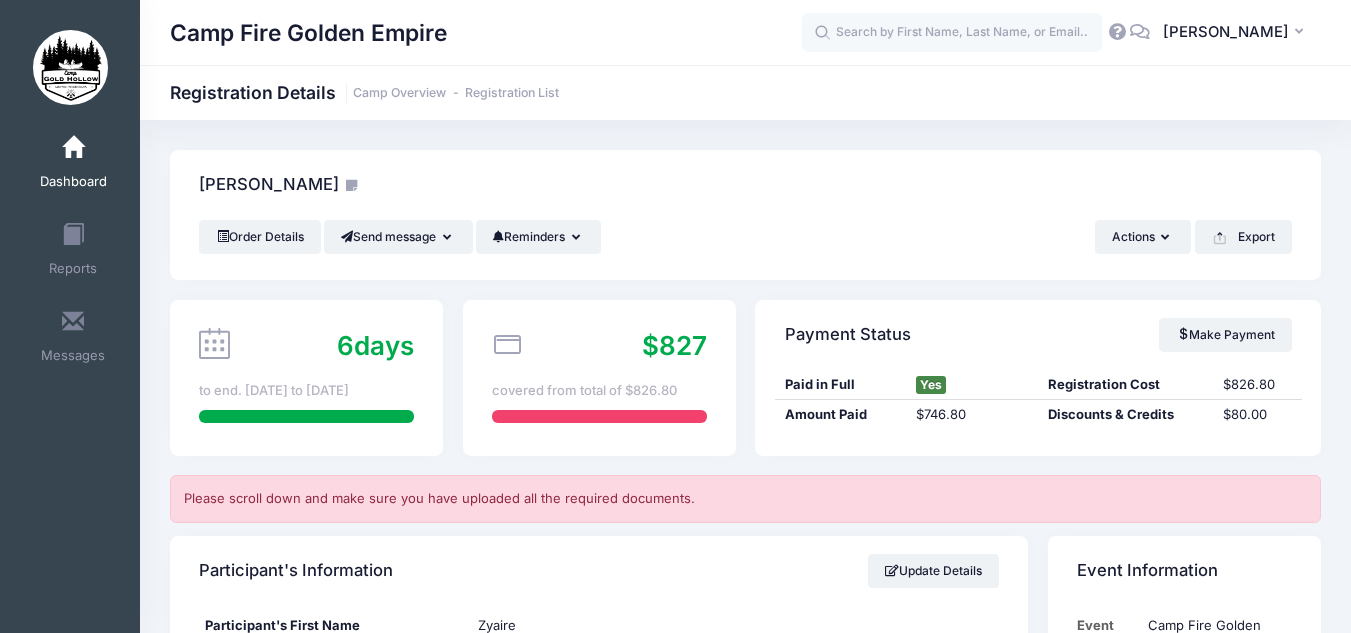 click on "Bankhead-Roberts, Zyaire
Order Details
Send message      Send Email
Send SMS
Reminders      Send Payment Reminder
Actions" at bounding box center (745, 2245) 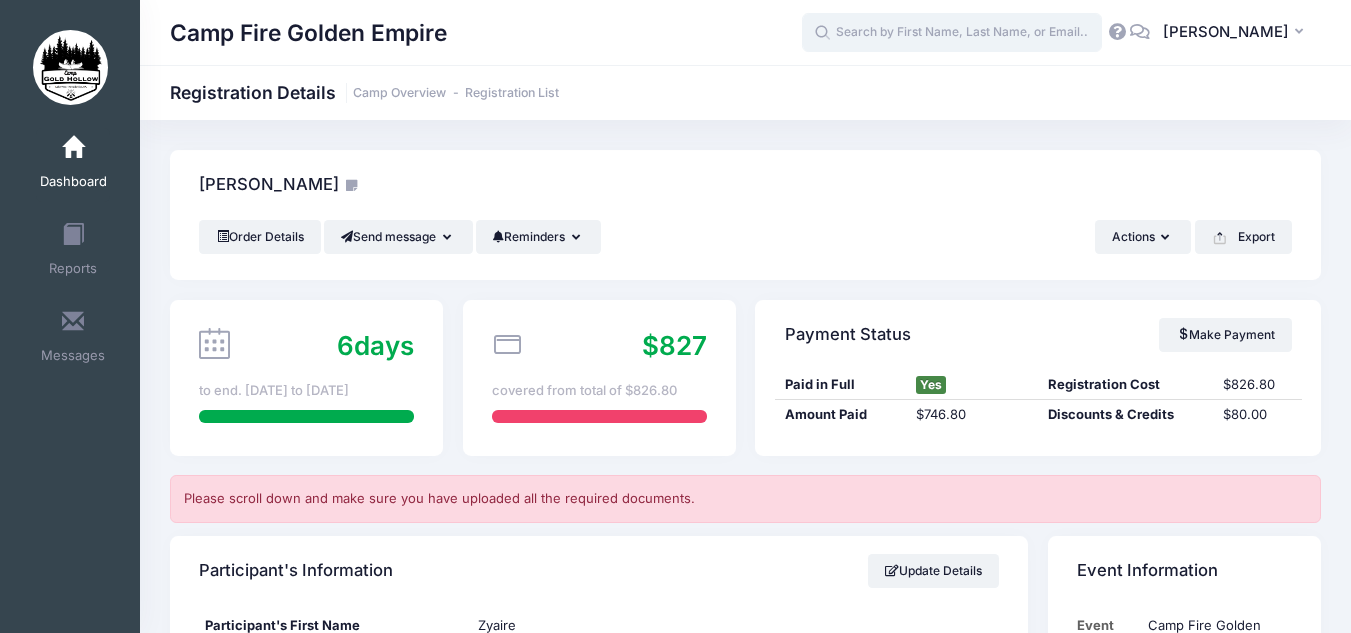 click at bounding box center [952, 33] 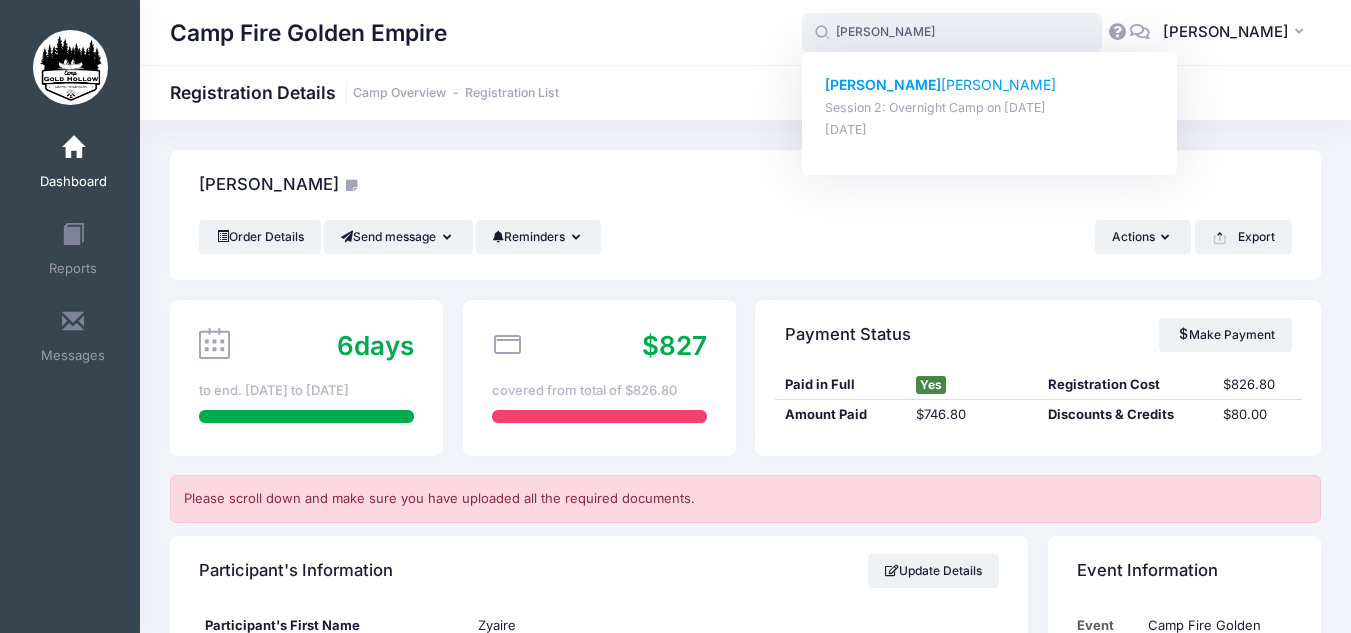 click on "Clyde  Moore" at bounding box center [990, 85] 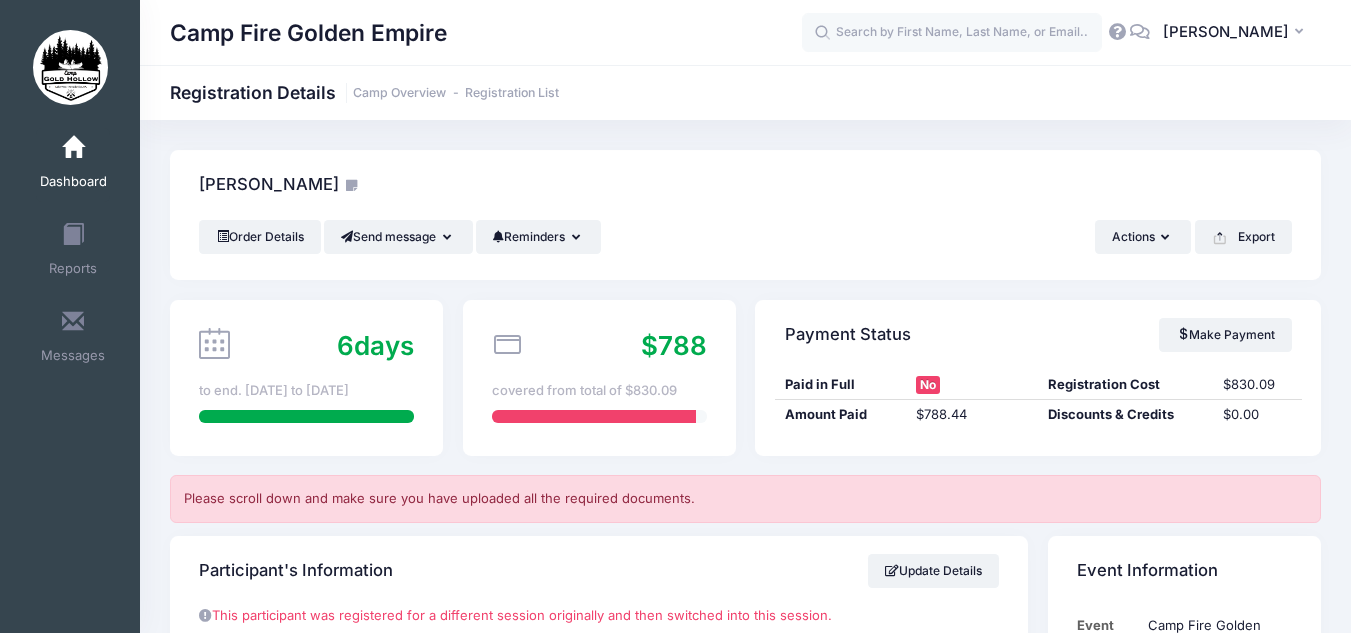 scroll, scrollTop: 0, scrollLeft: 0, axis: both 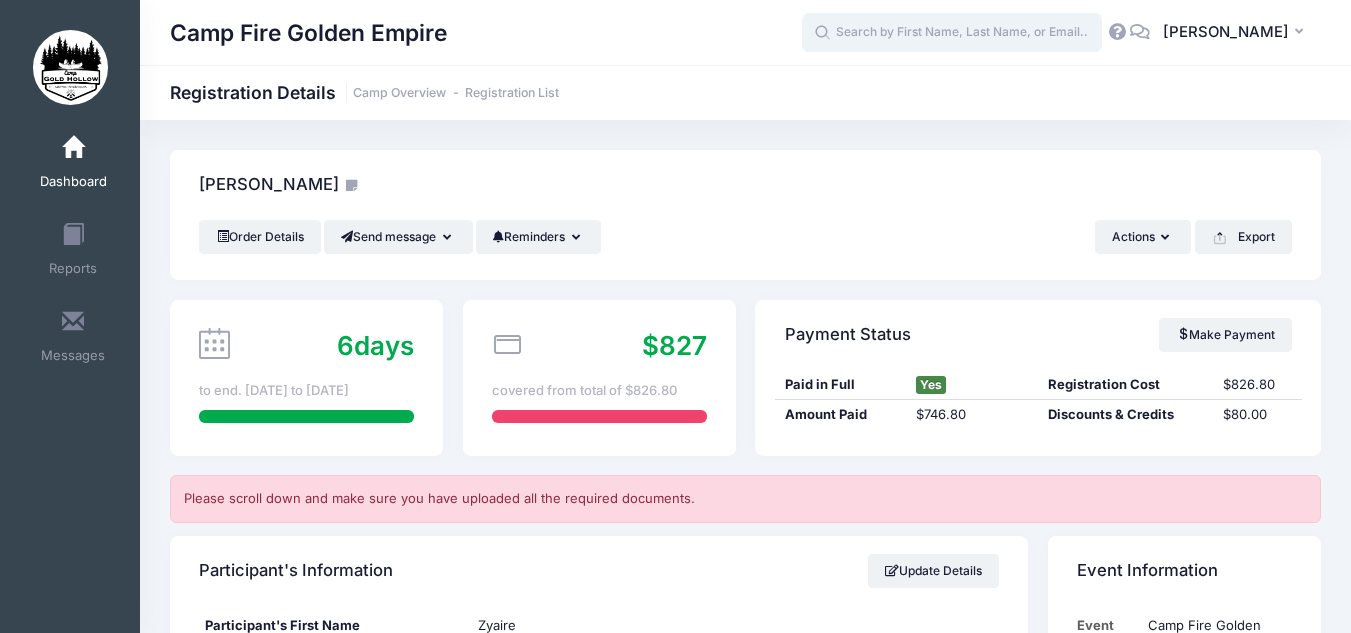 click at bounding box center (952, 33) 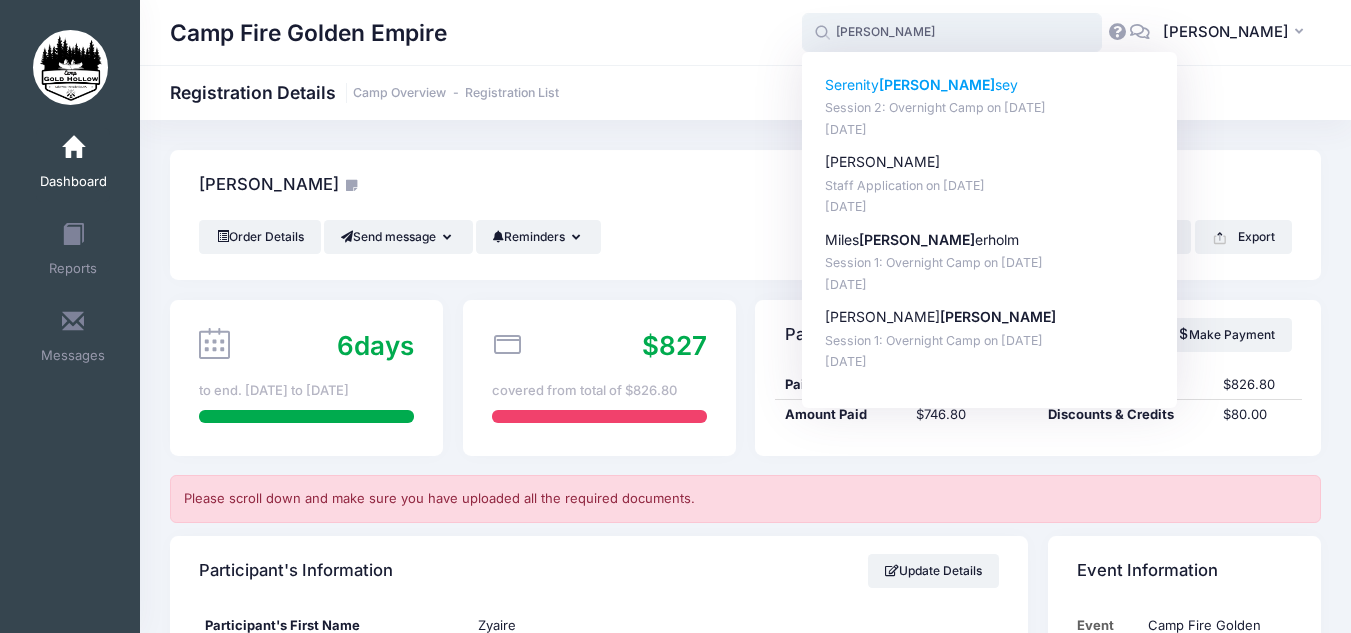 click on "Serenity  Lind sey" at bounding box center [990, 85] 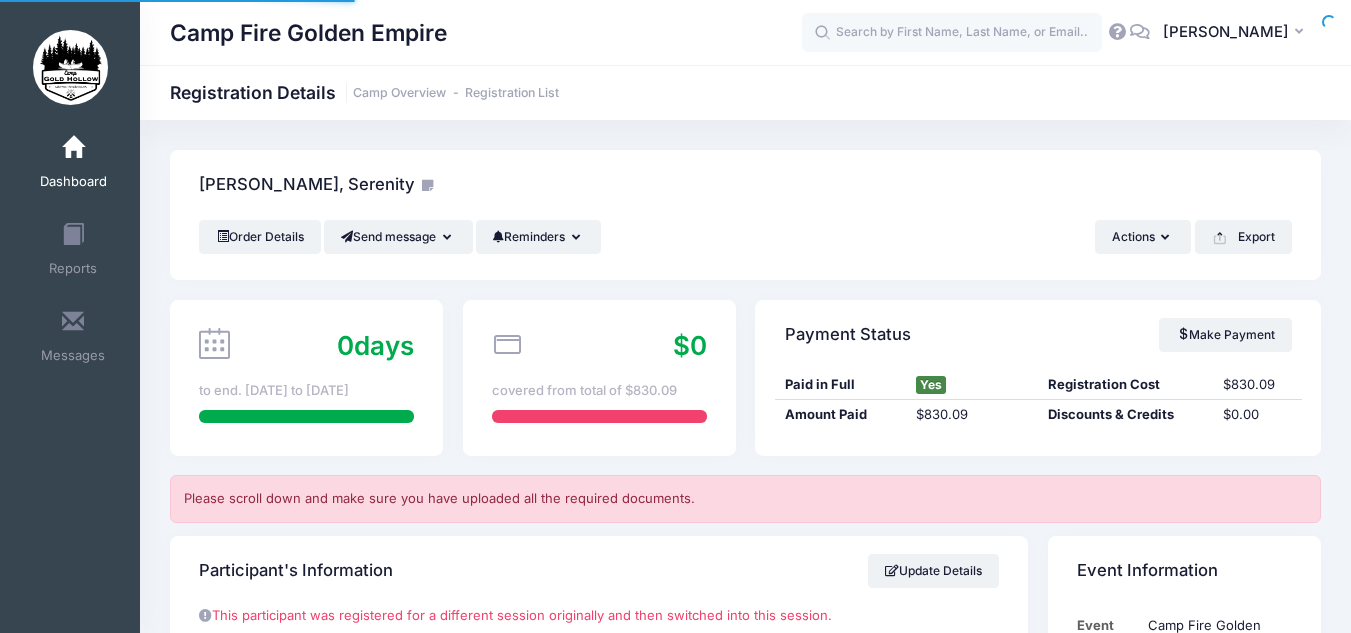 scroll, scrollTop: 0, scrollLeft: 0, axis: both 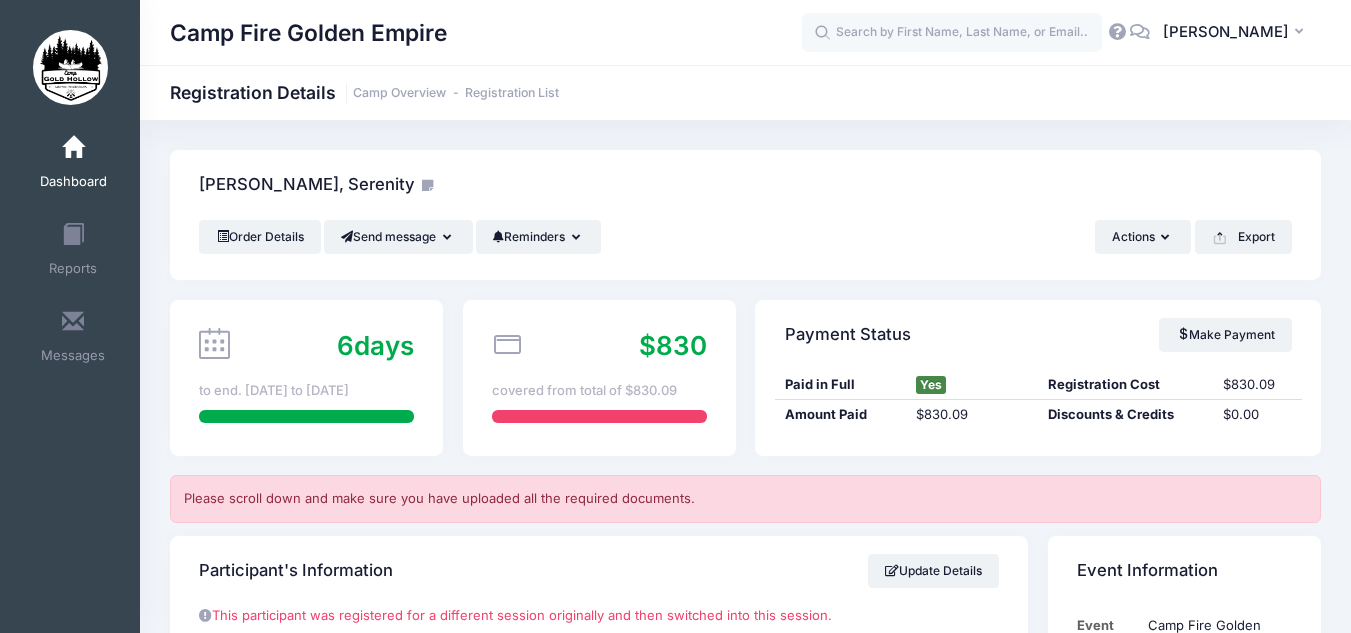 click on "Dashboard" at bounding box center [73, 165] 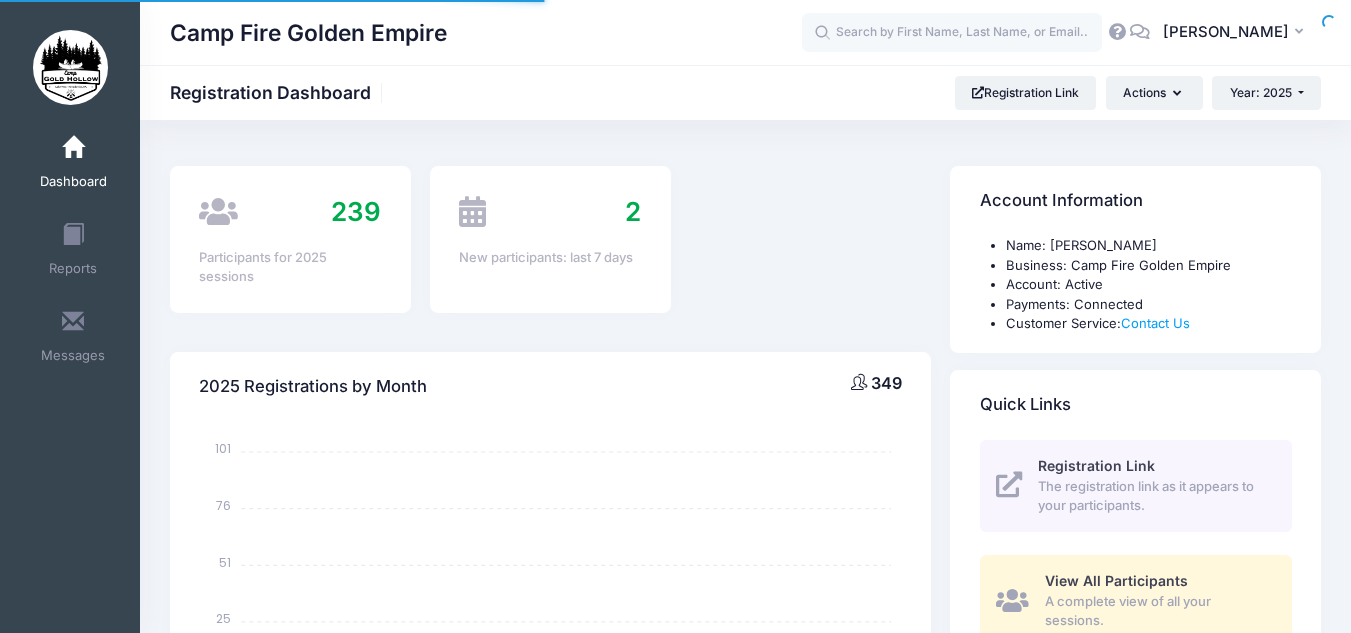 scroll, scrollTop: 0, scrollLeft: 0, axis: both 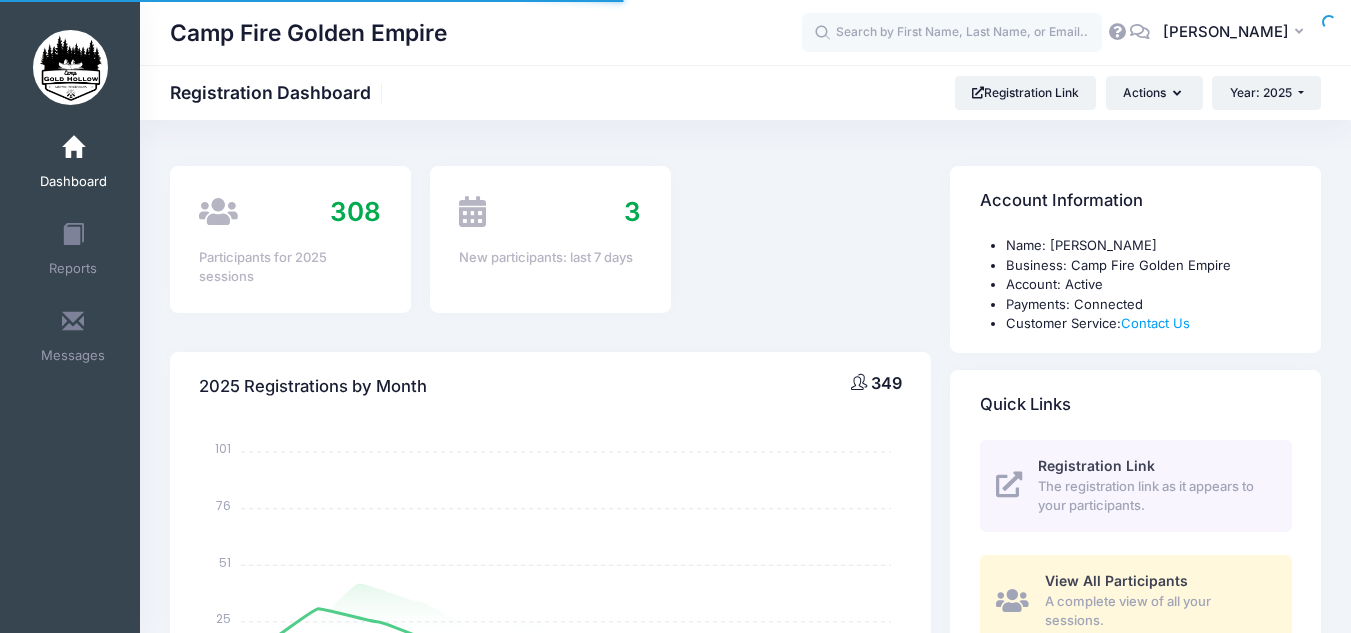 select 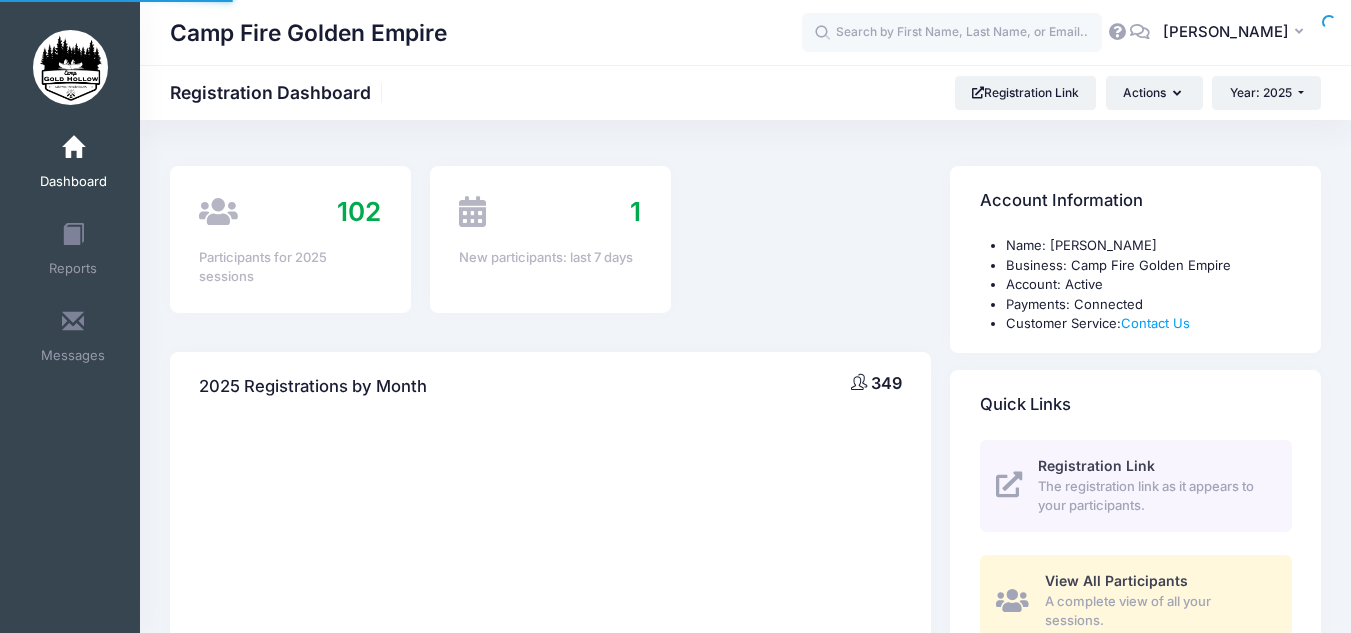 scroll, scrollTop: 508, scrollLeft: 0, axis: vertical 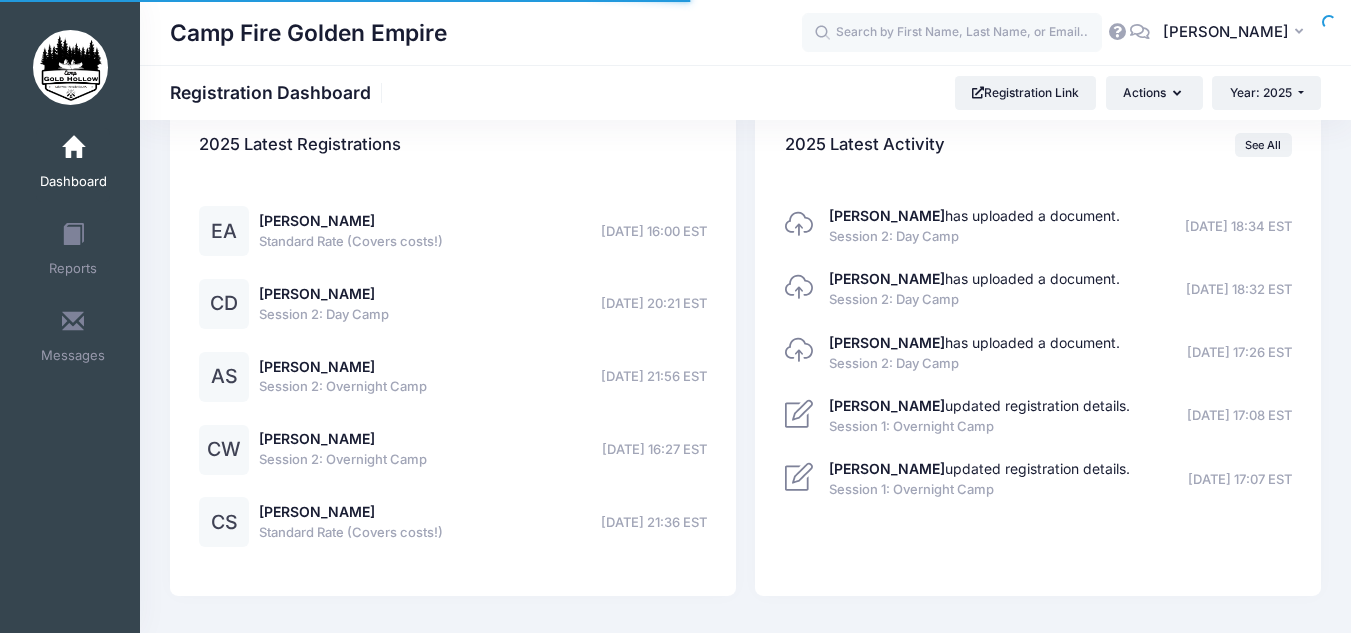 select 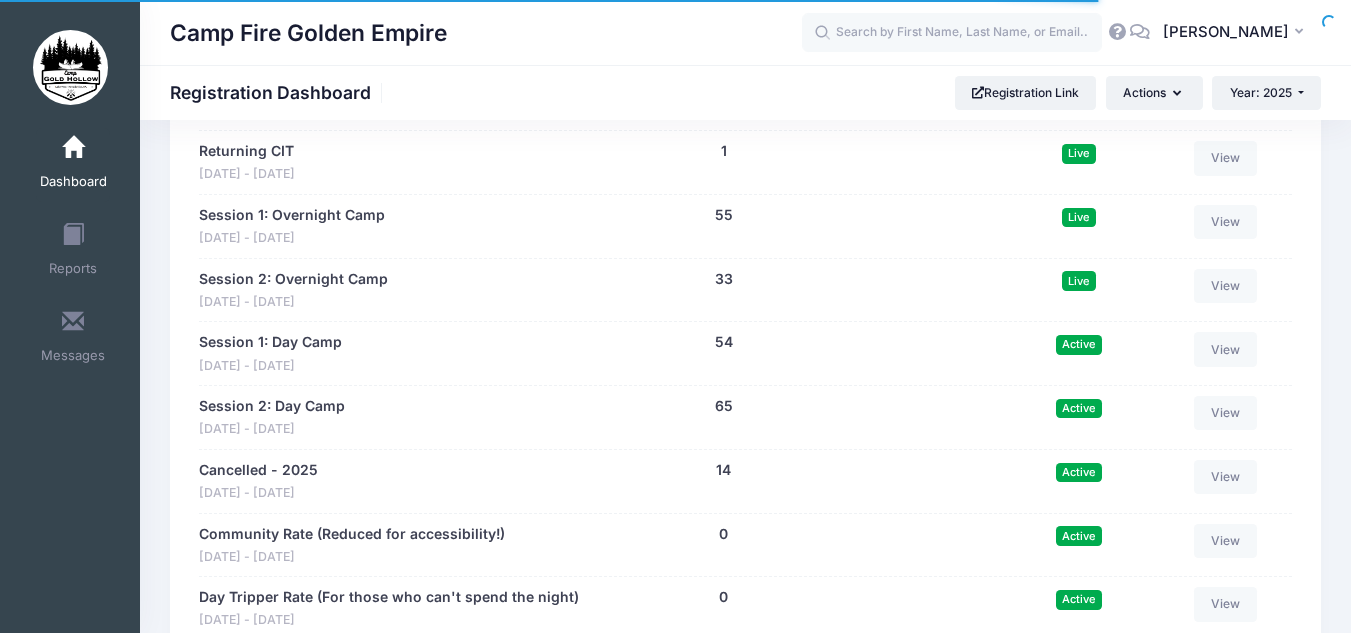 scroll, scrollTop: 1775, scrollLeft: 0, axis: vertical 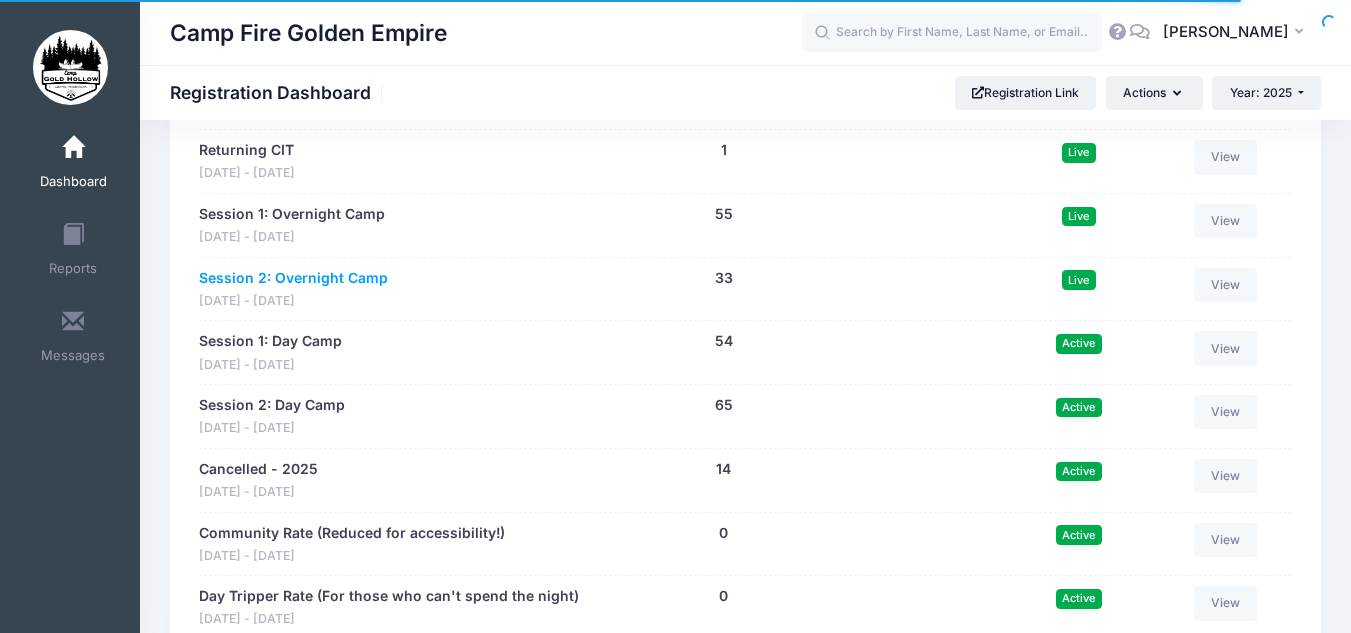 click on "Session 2: Overnight Camp" at bounding box center (293, 278) 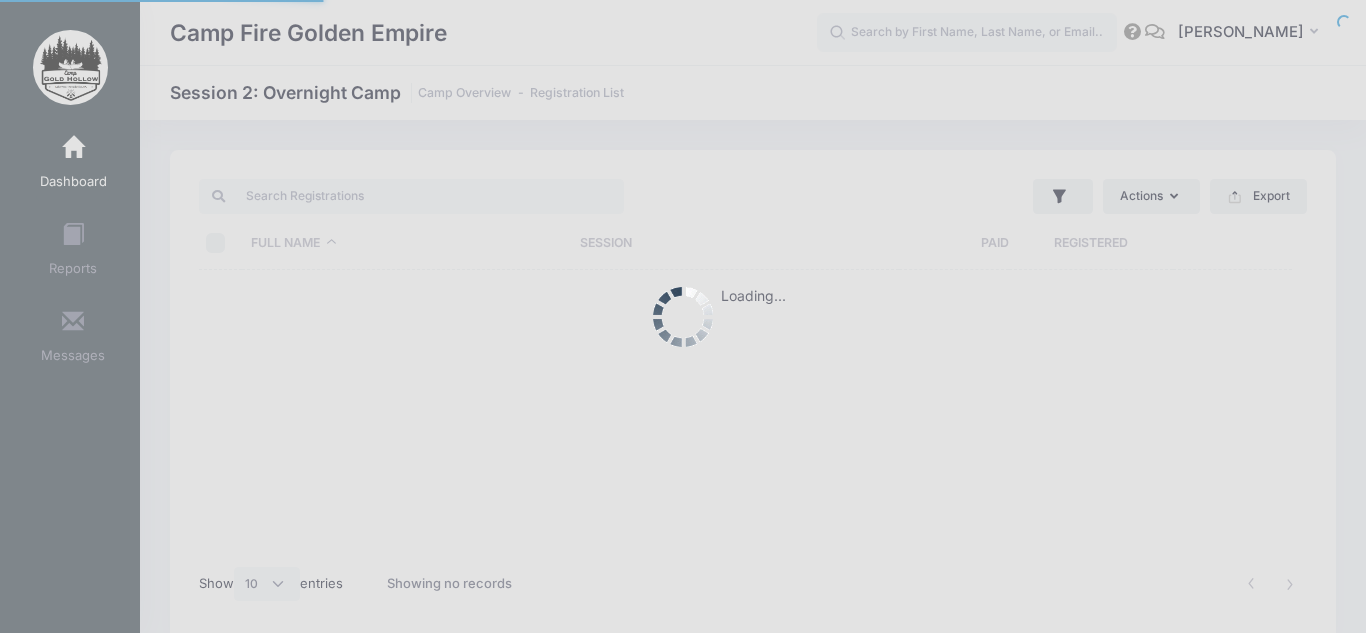 select on "10" 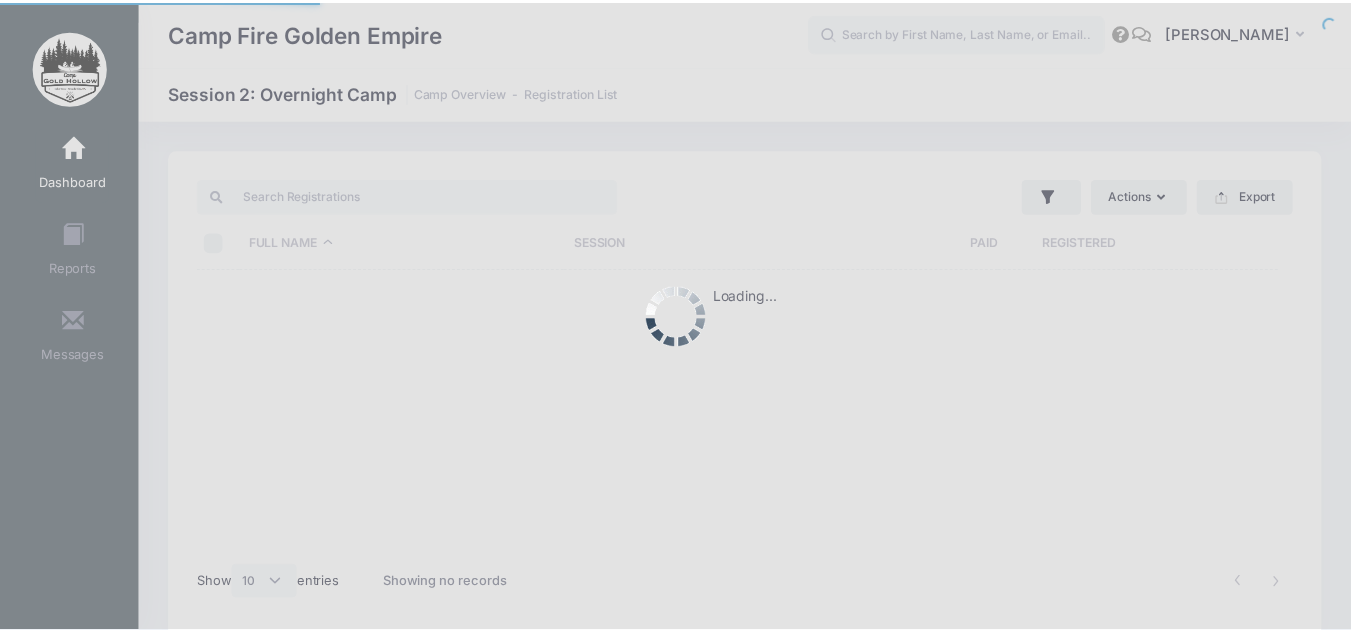 scroll, scrollTop: 0, scrollLeft: 0, axis: both 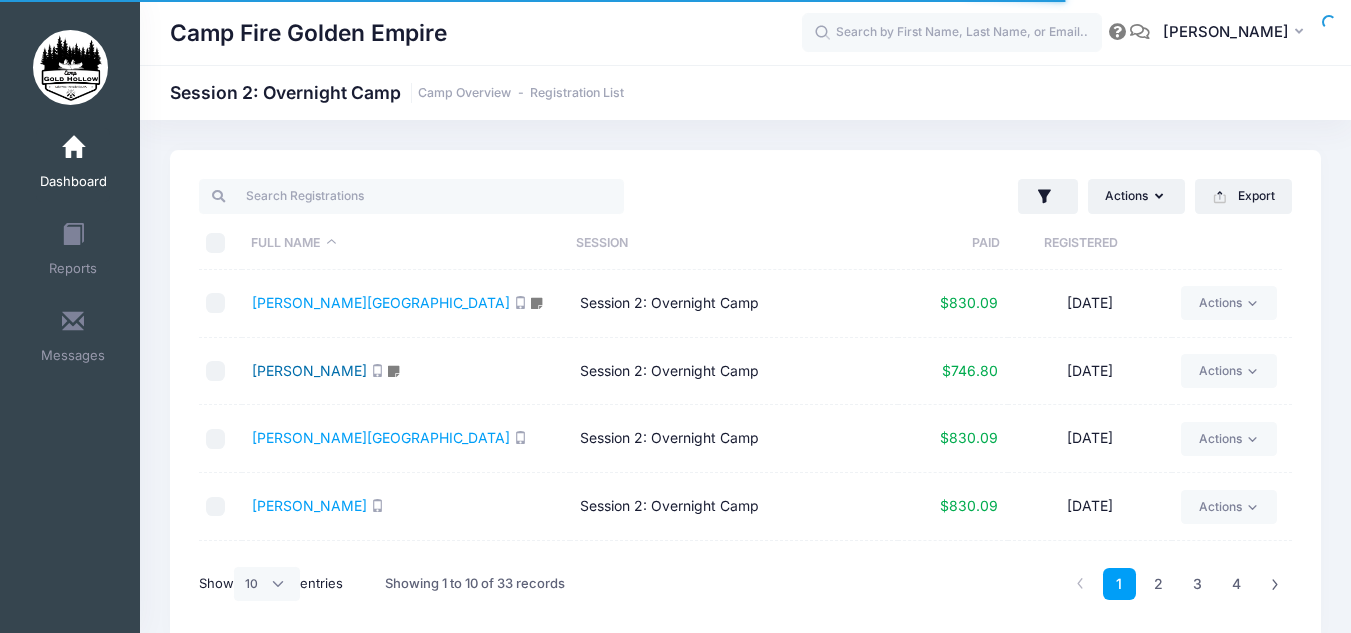 click on "[PERSON_NAME]" at bounding box center [309, 370] 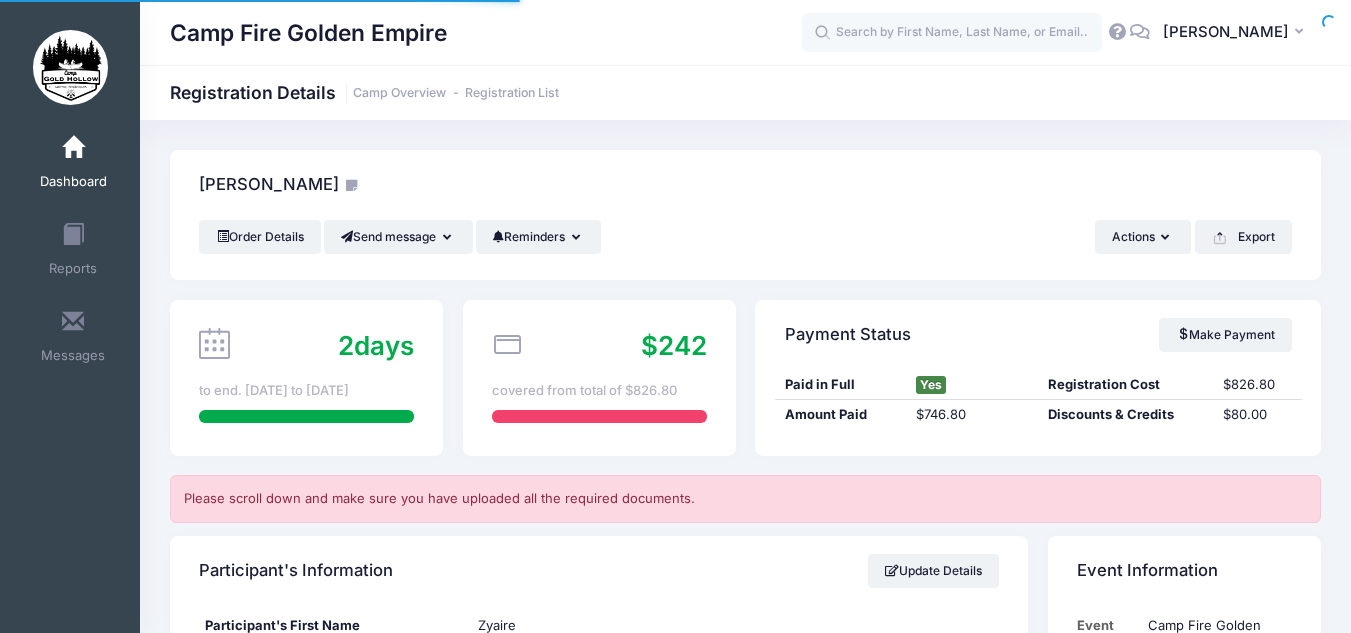 scroll, scrollTop: 0, scrollLeft: 0, axis: both 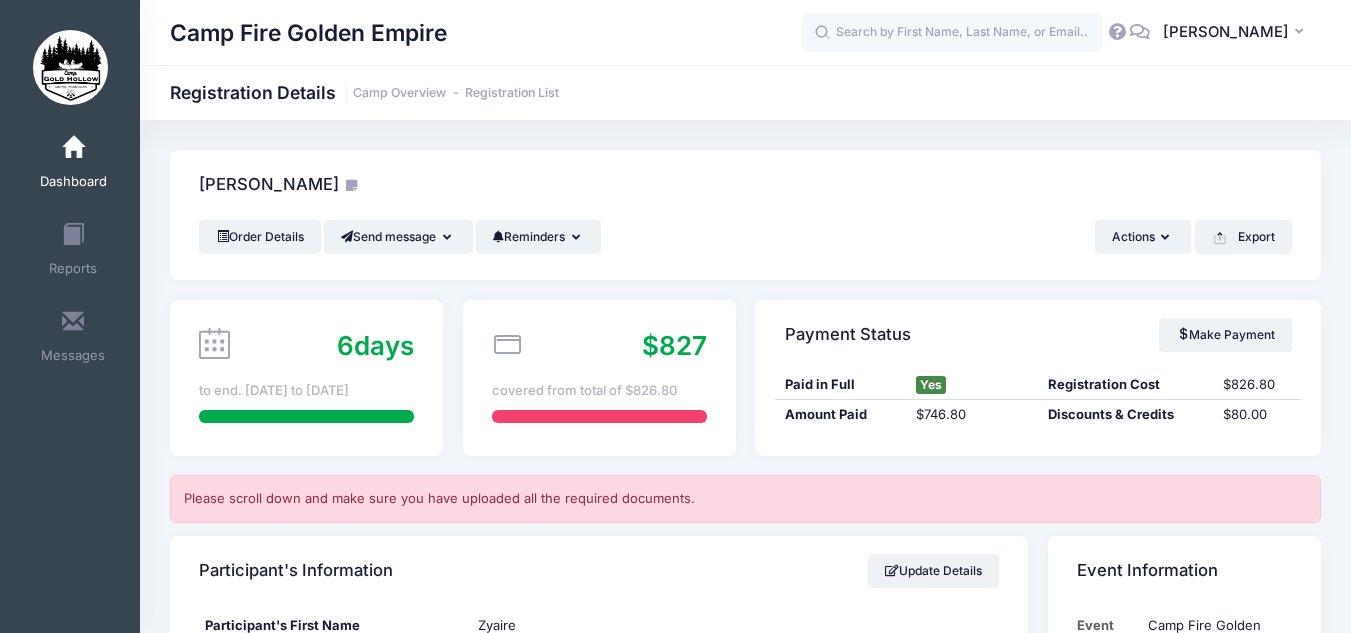click on "Participant's Information
Update Details" at bounding box center (599, 571) 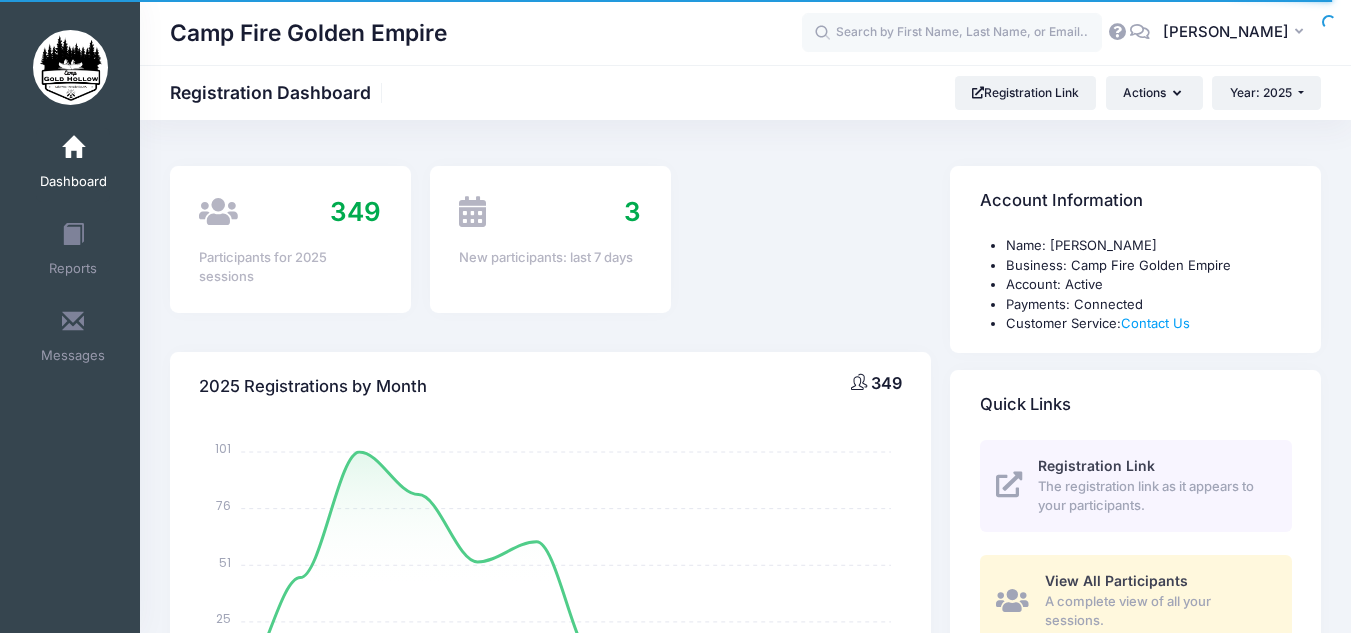 select 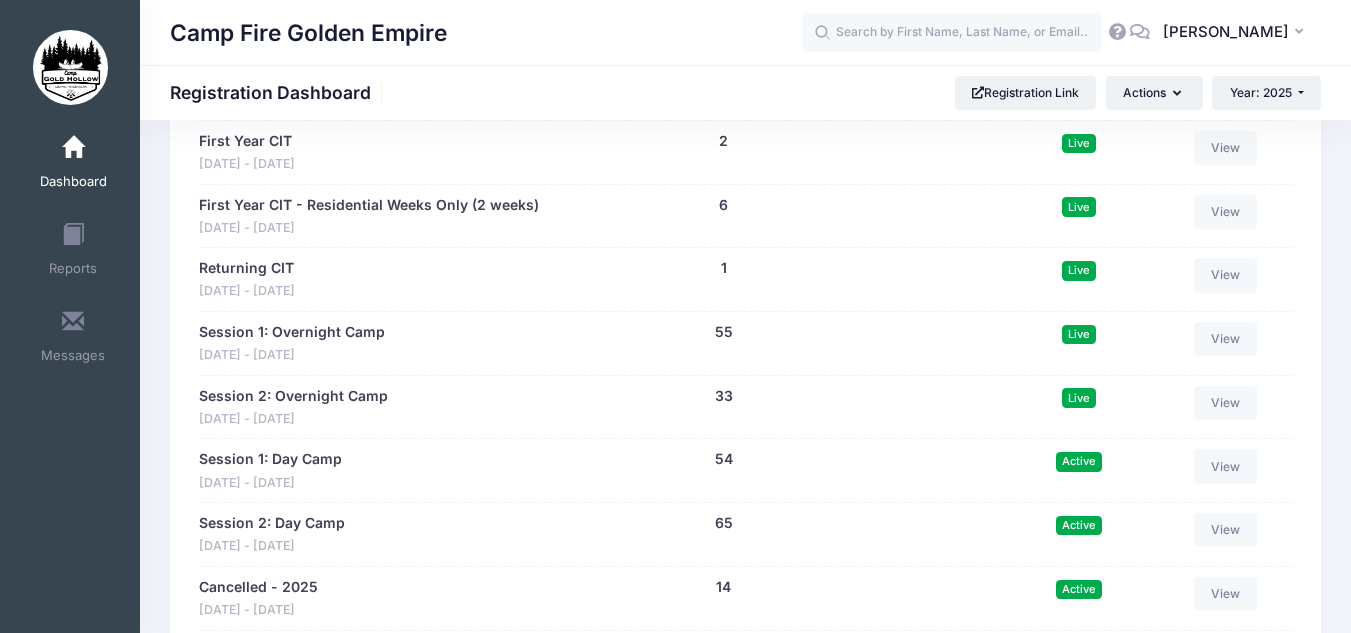 scroll, scrollTop: 1669, scrollLeft: 0, axis: vertical 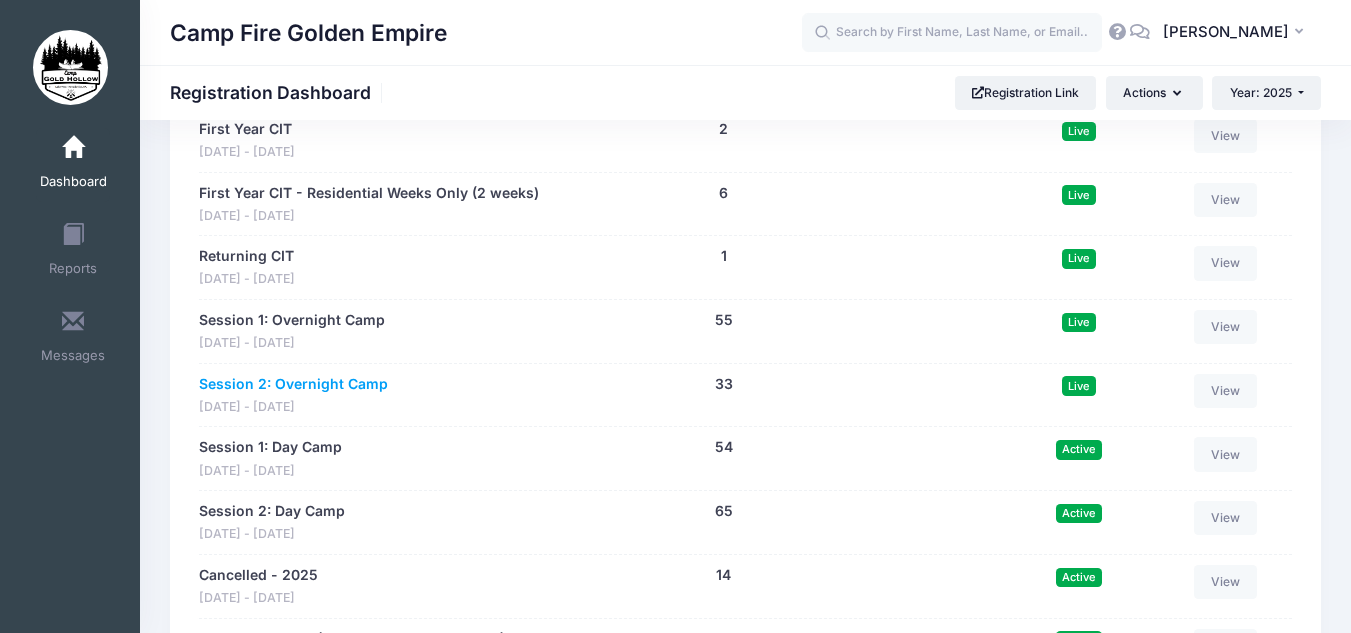 click on "Session 2: Overnight Camp" at bounding box center (293, 384) 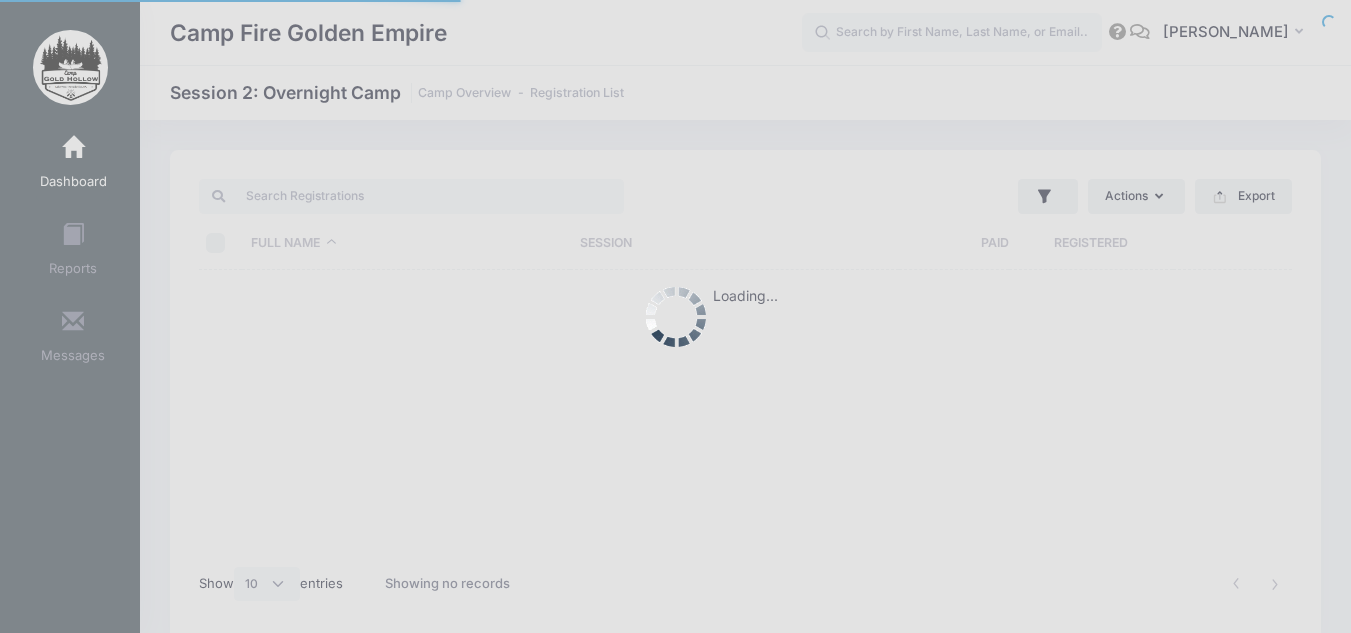 select on "10" 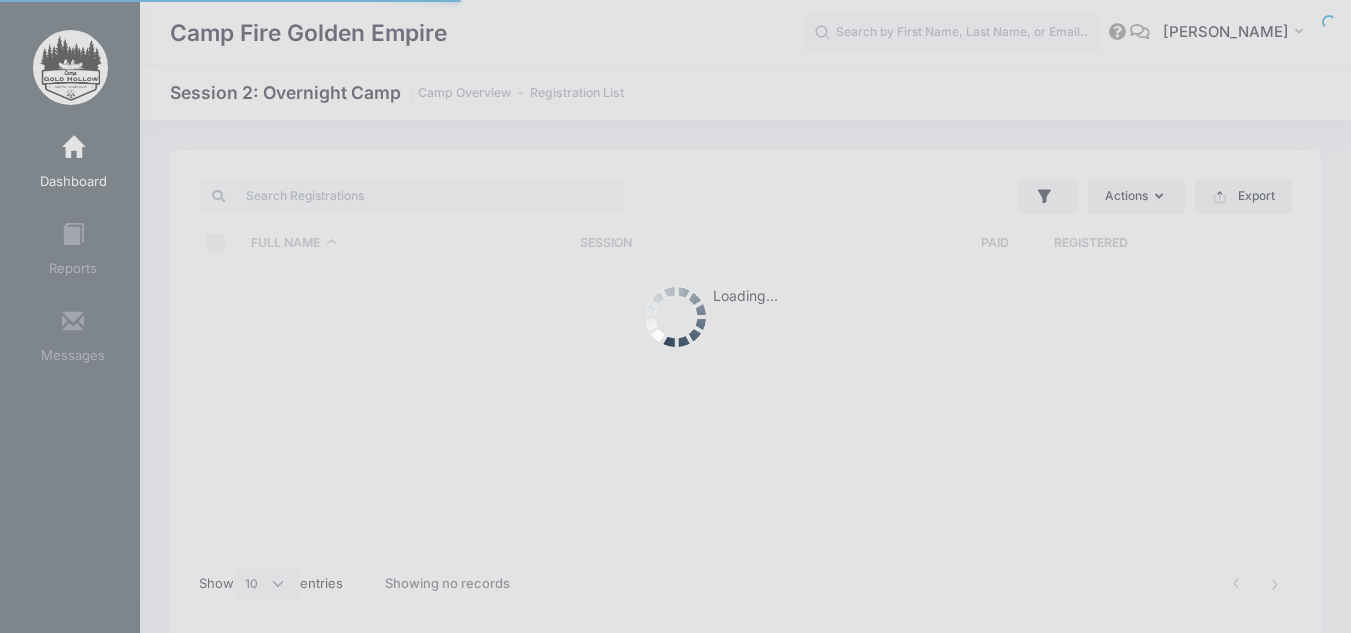 scroll, scrollTop: 0, scrollLeft: 0, axis: both 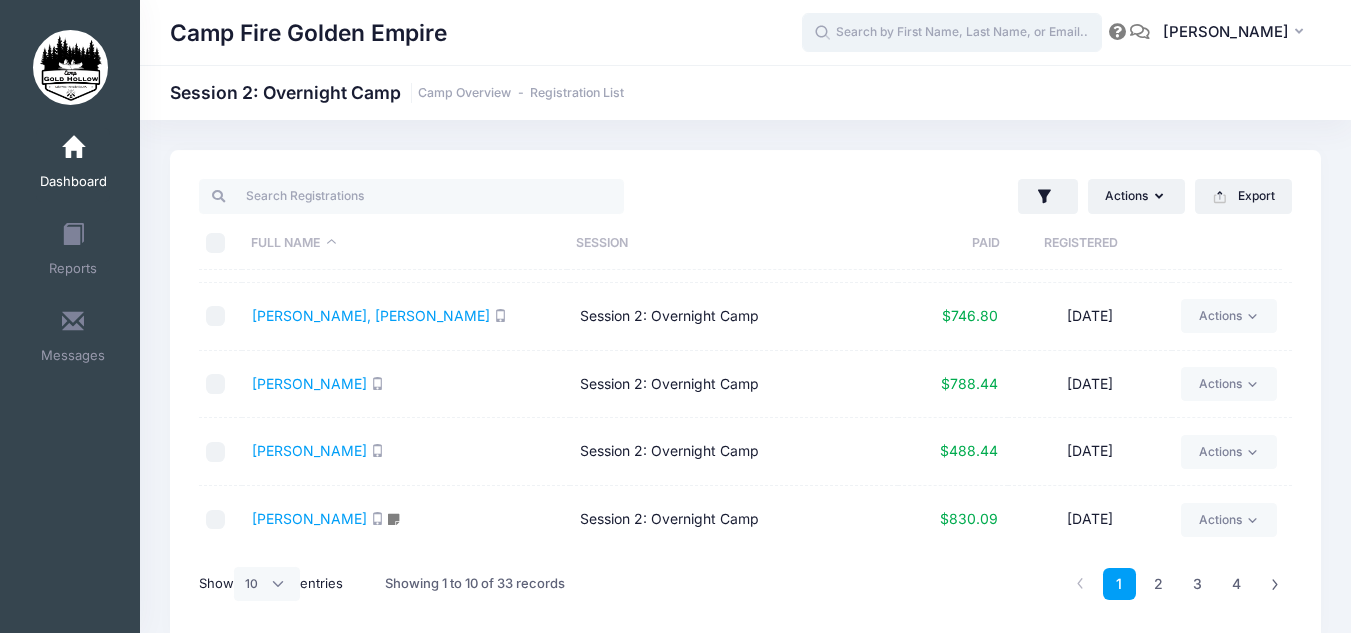 click at bounding box center [952, 33] 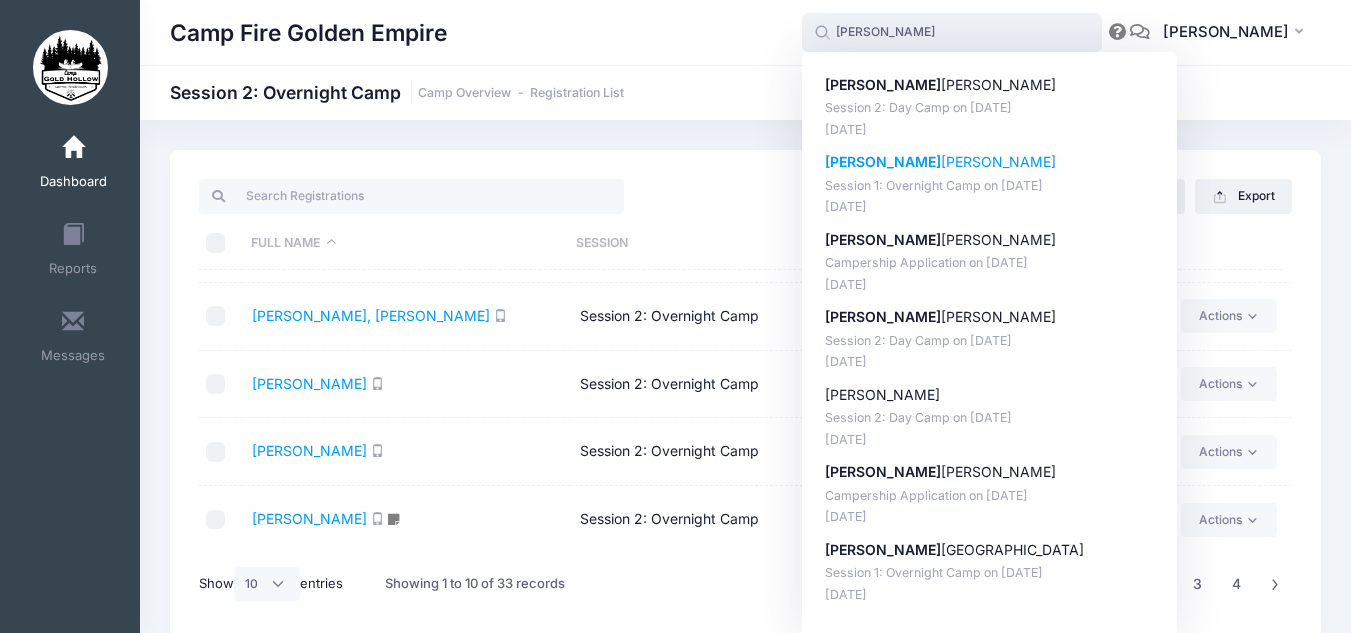click on "Dylan  Ehrhart- Evans" at bounding box center [990, 162] 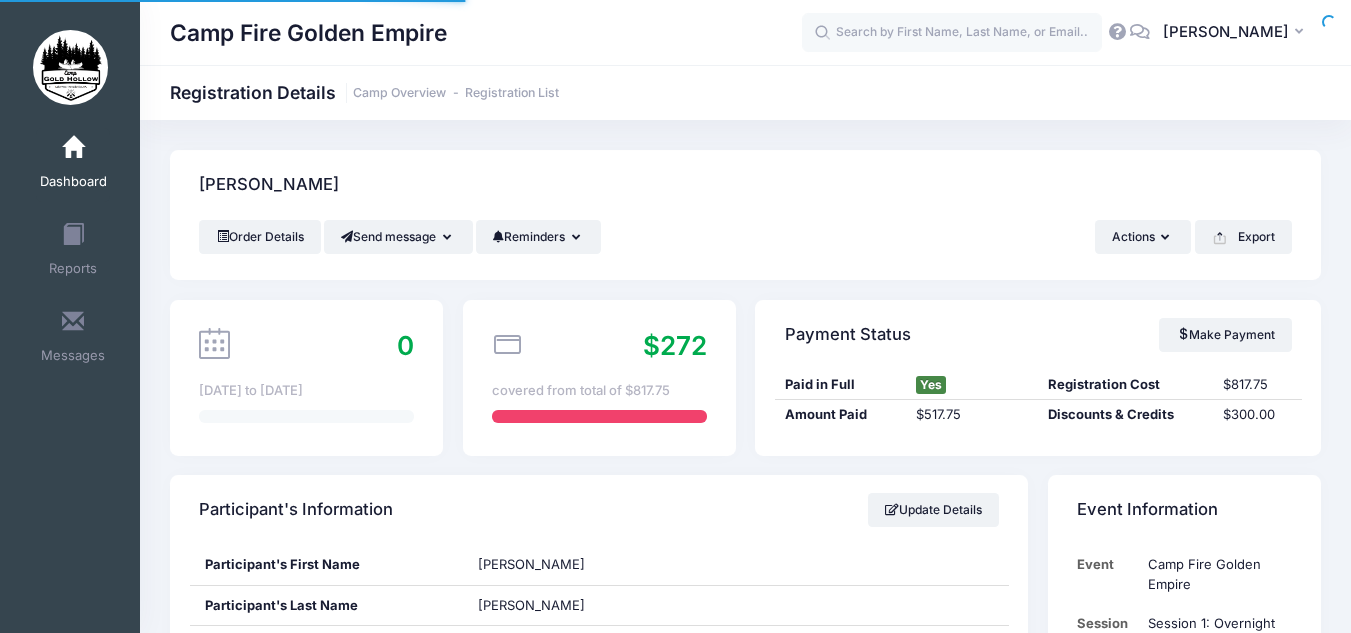 scroll, scrollTop: 0, scrollLeft: 0, axis: both 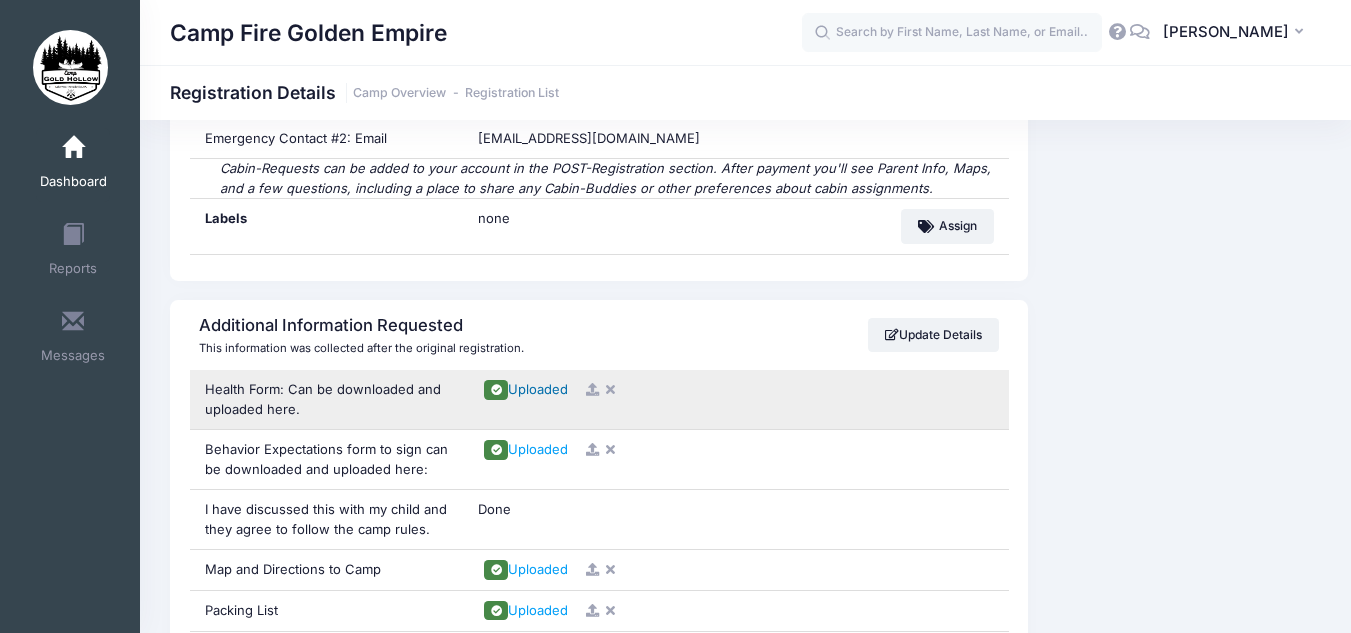 click on "Uploaded" at bounding box center (538, 389) 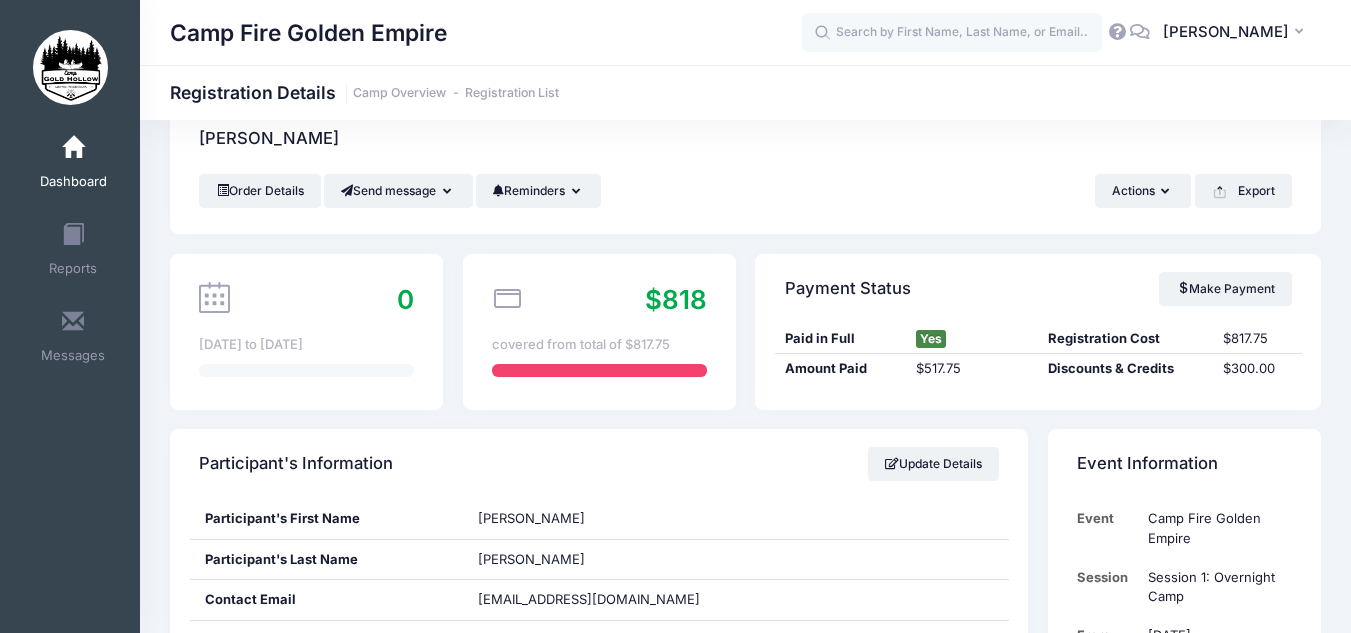 scroll, scrollTop: 0, scrollLeft: 0, axis: both 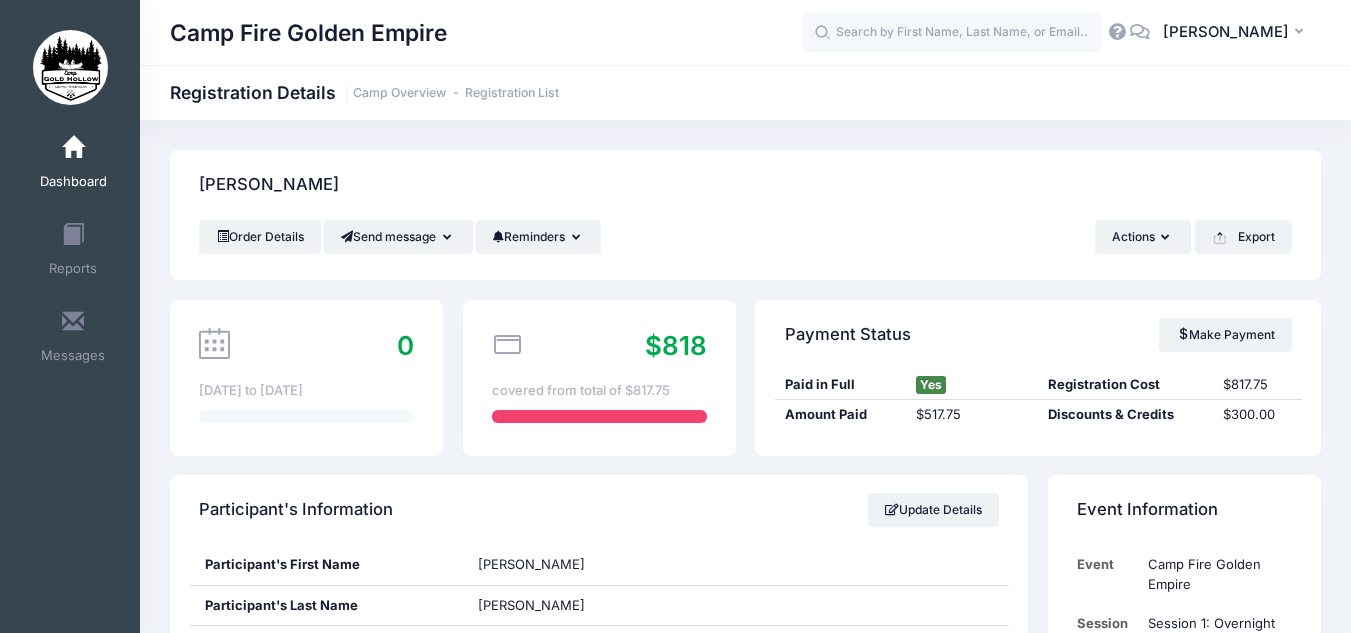 click at bounding box center (73, 148) 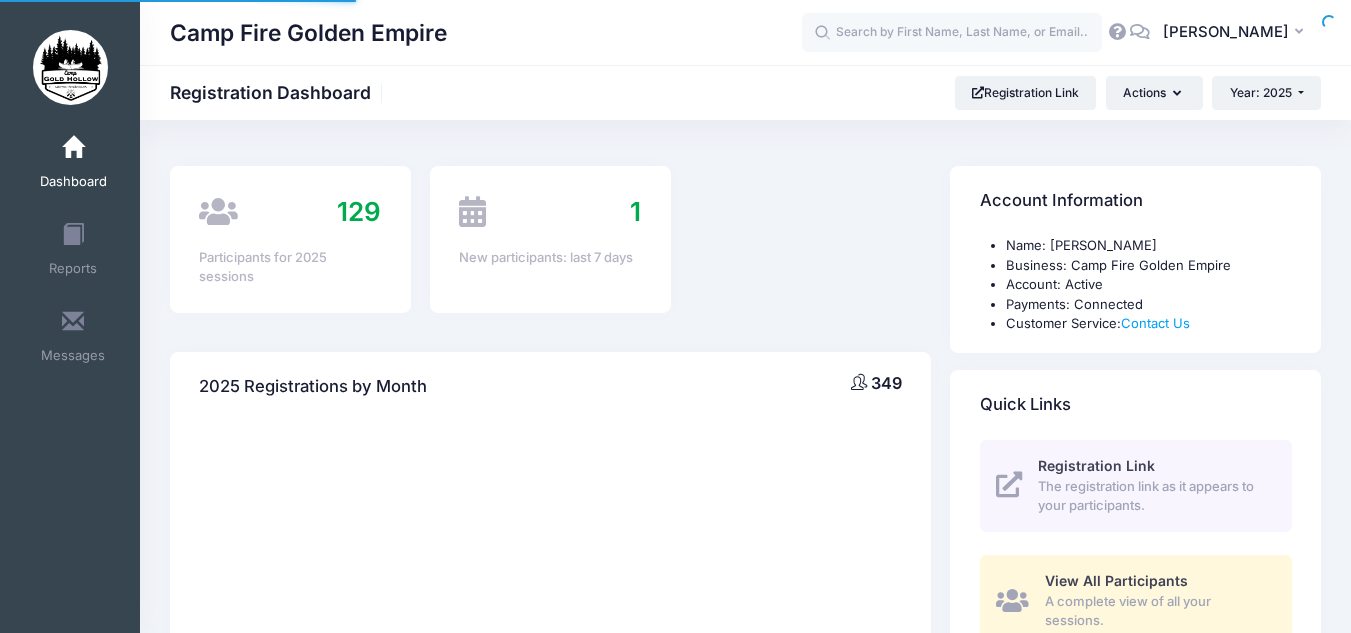 scroll, scrollTop: 0, scrollLeft: 0, axis: both 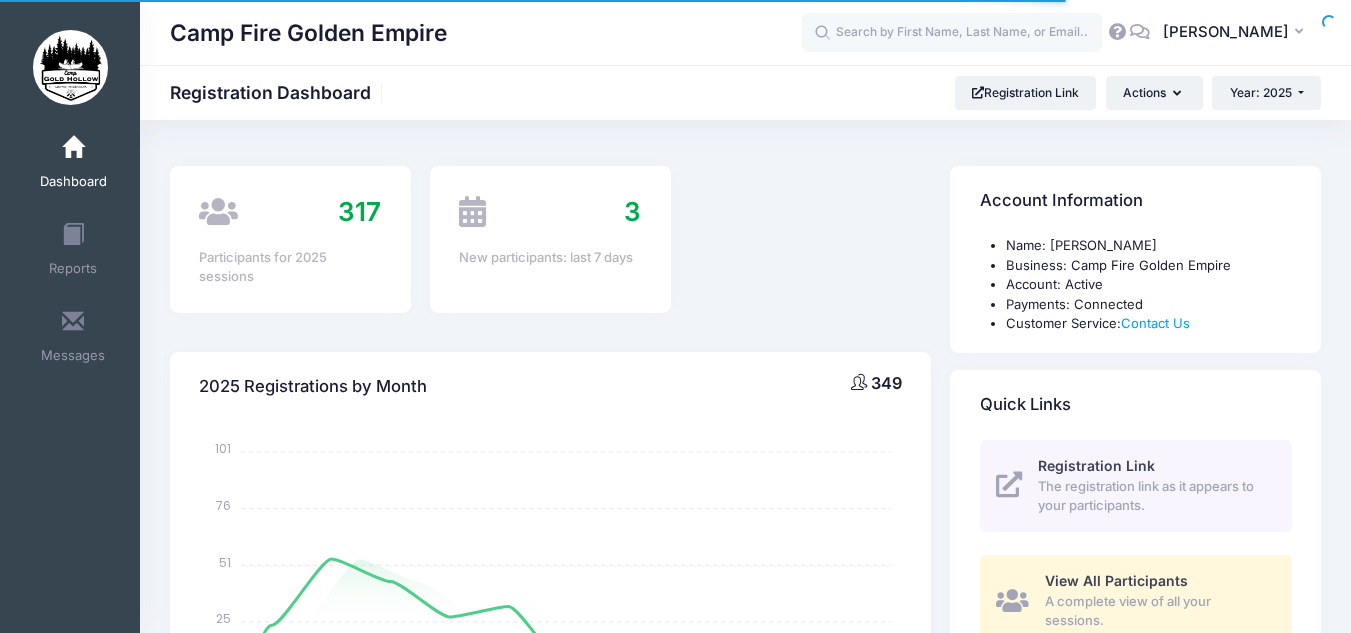select 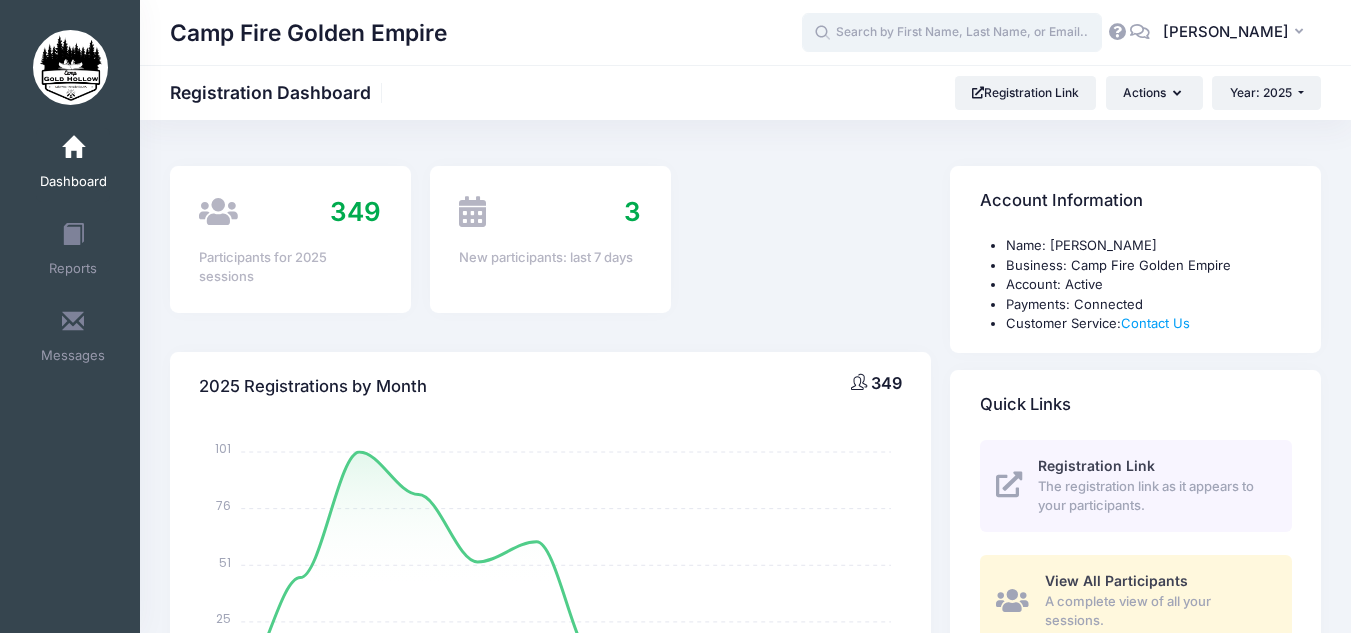 click at bounding box center (952, 33) 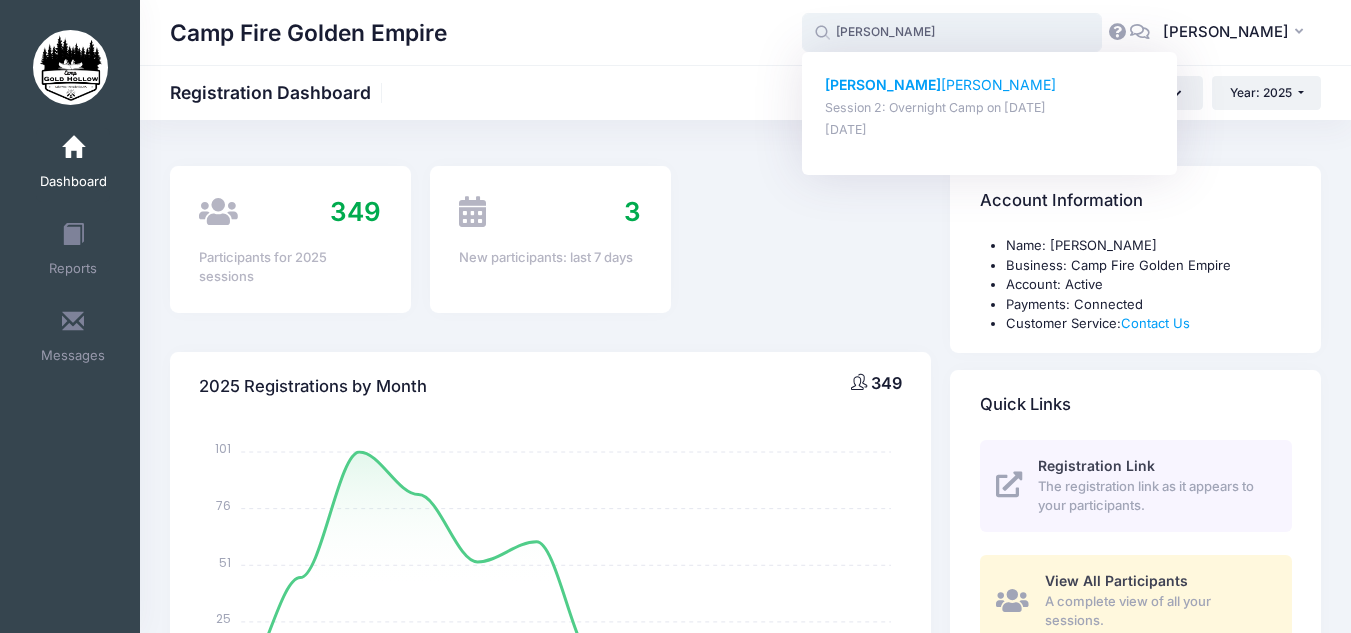click on "Adrianna  Smith" at bounding box center [990, 85] 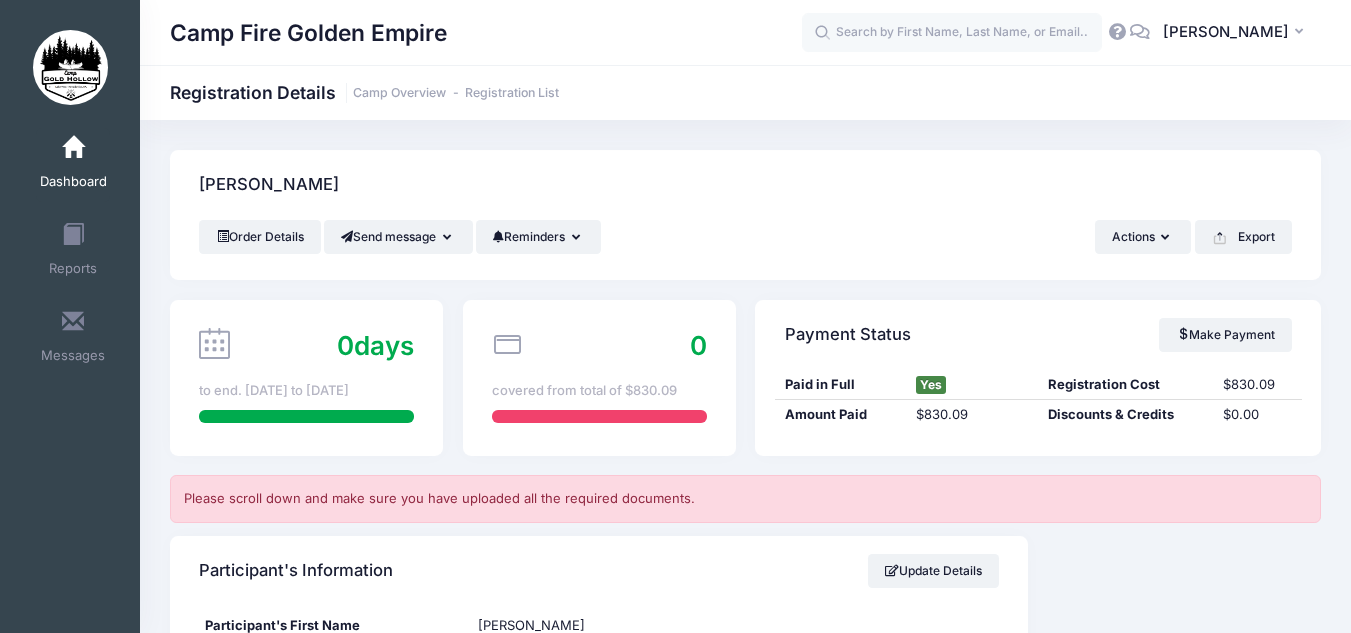 scroll, scrollTop: 0, scrollLeft: 0, axis: both 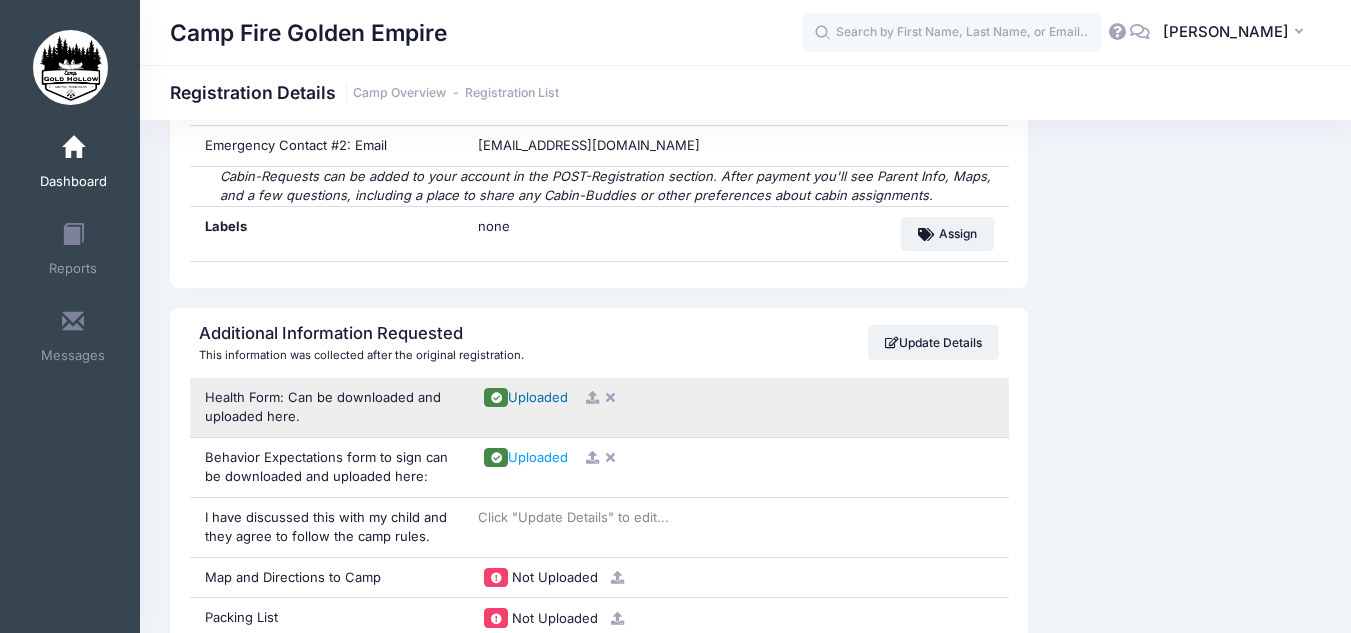 click on "Uploaded" at bounding box center [538, 397] 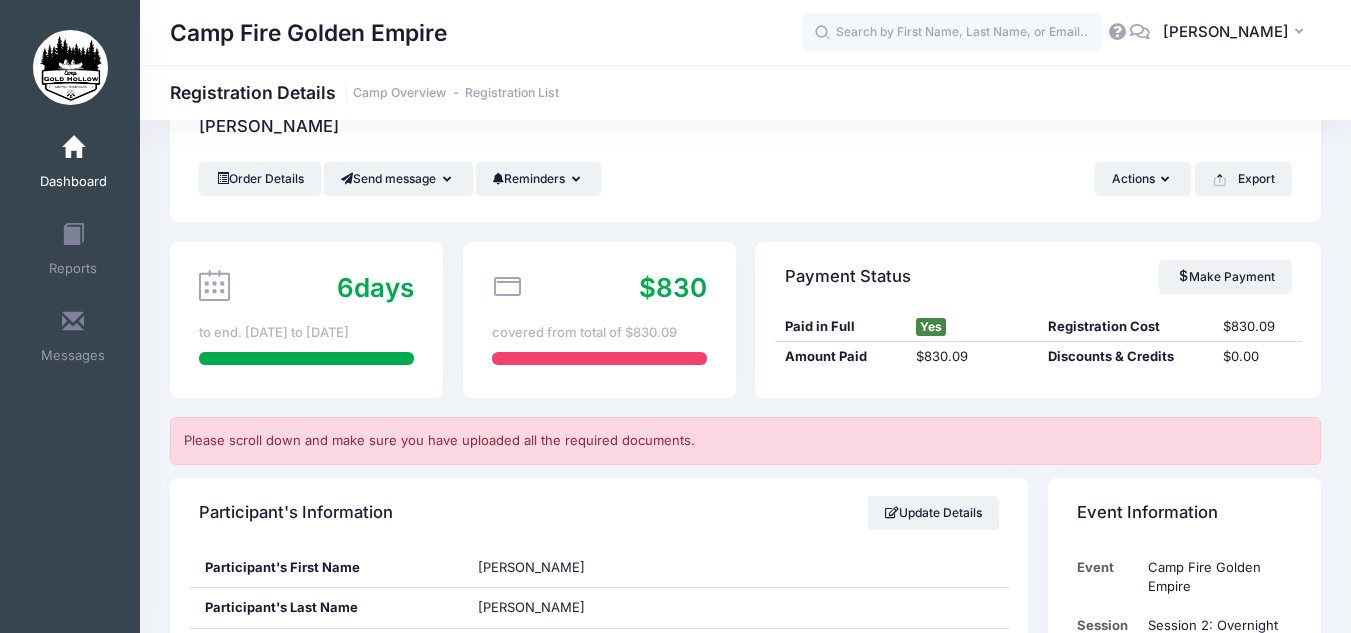 scroll, scrollTop: 0, scrollLeft: 0, axis: both 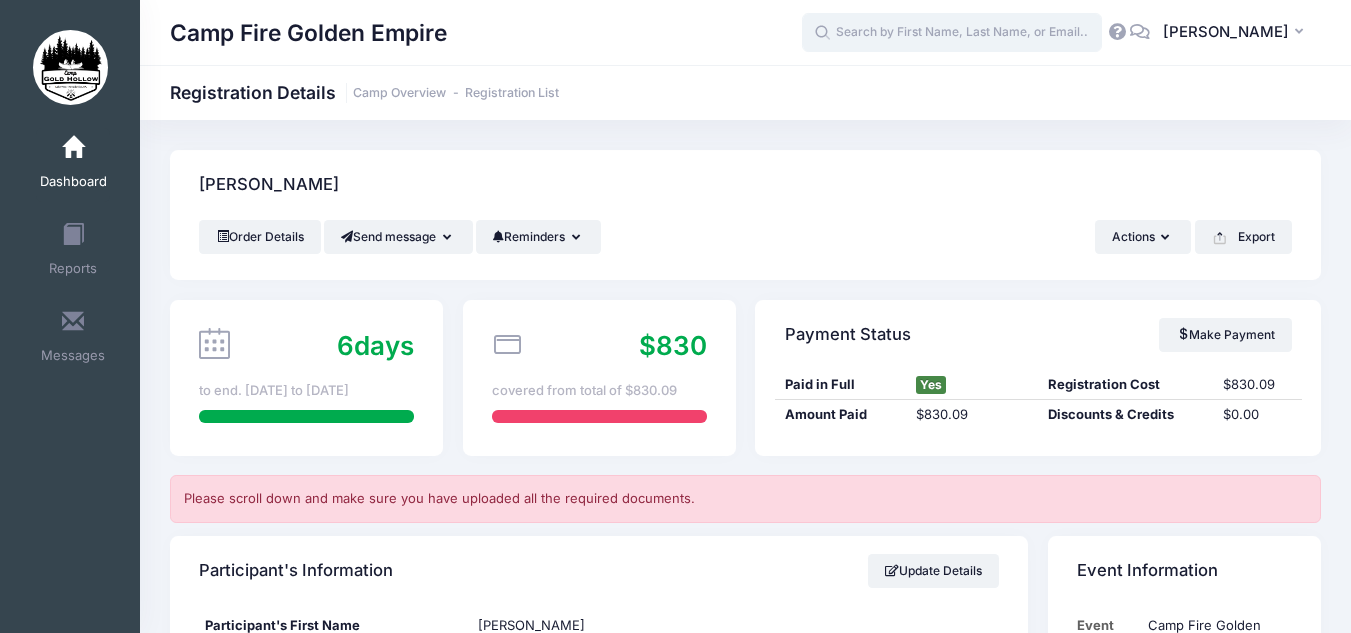 click at bounding box center [952, 33] 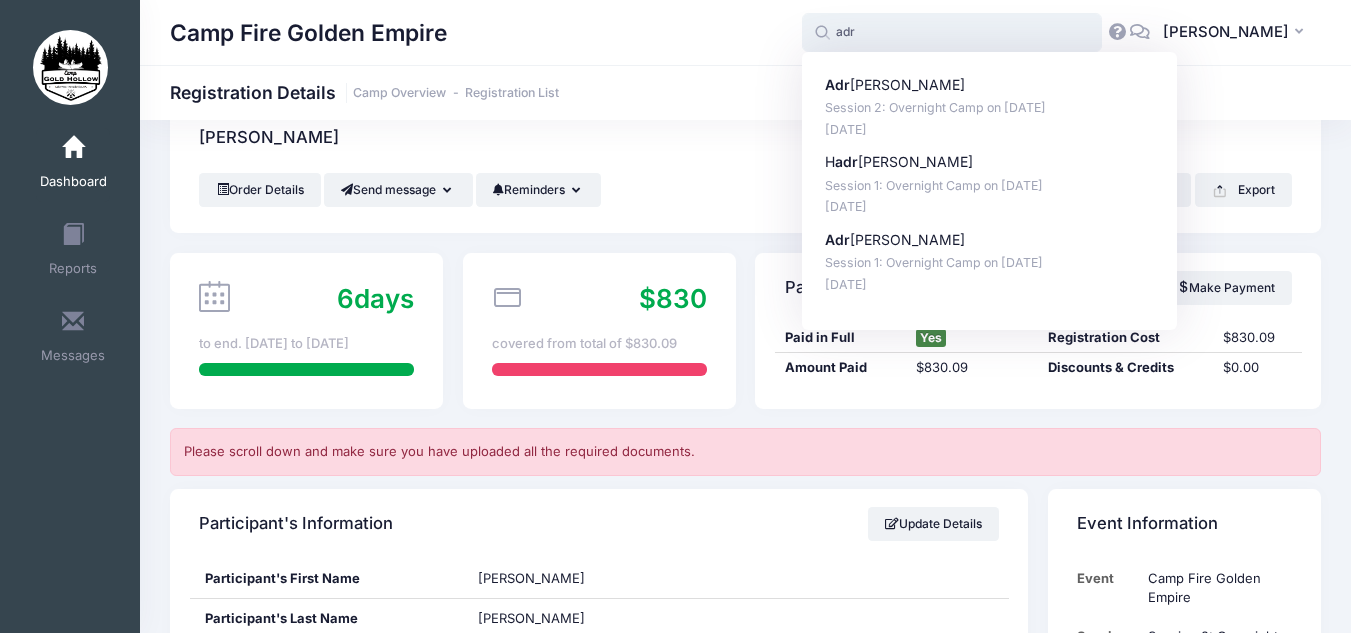 scroll, scrollTop: 50, scrollLeft: 0, axis: vertical 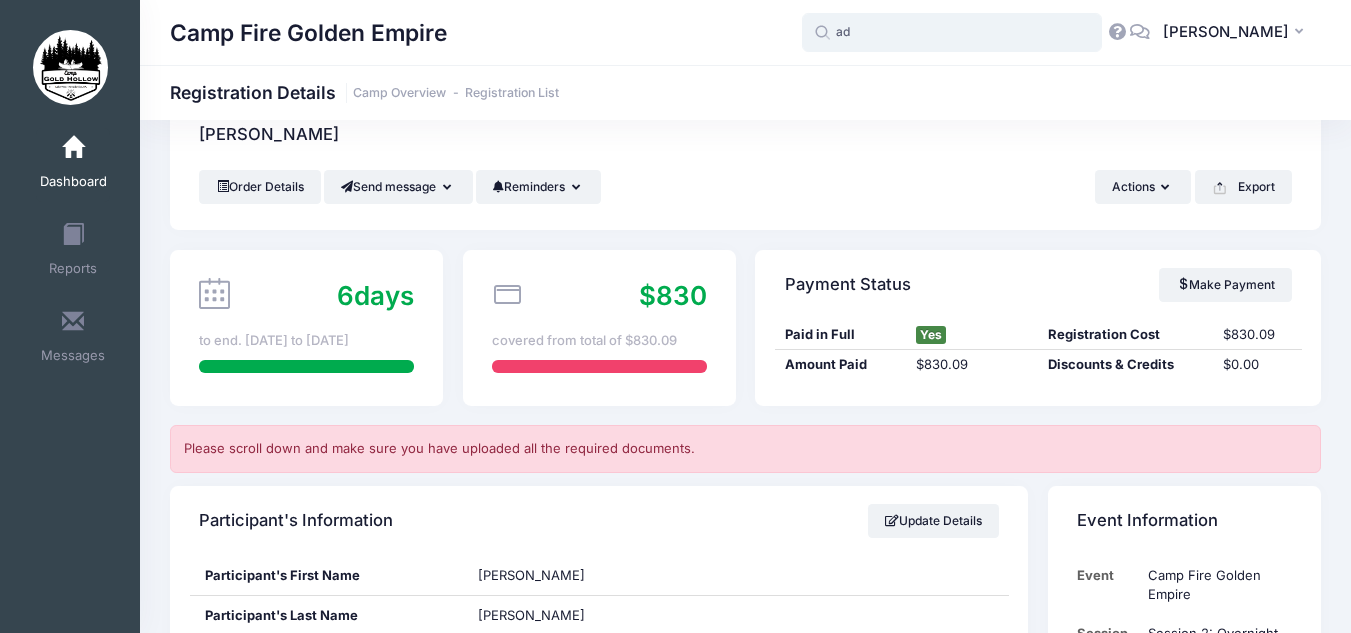 type on "a" 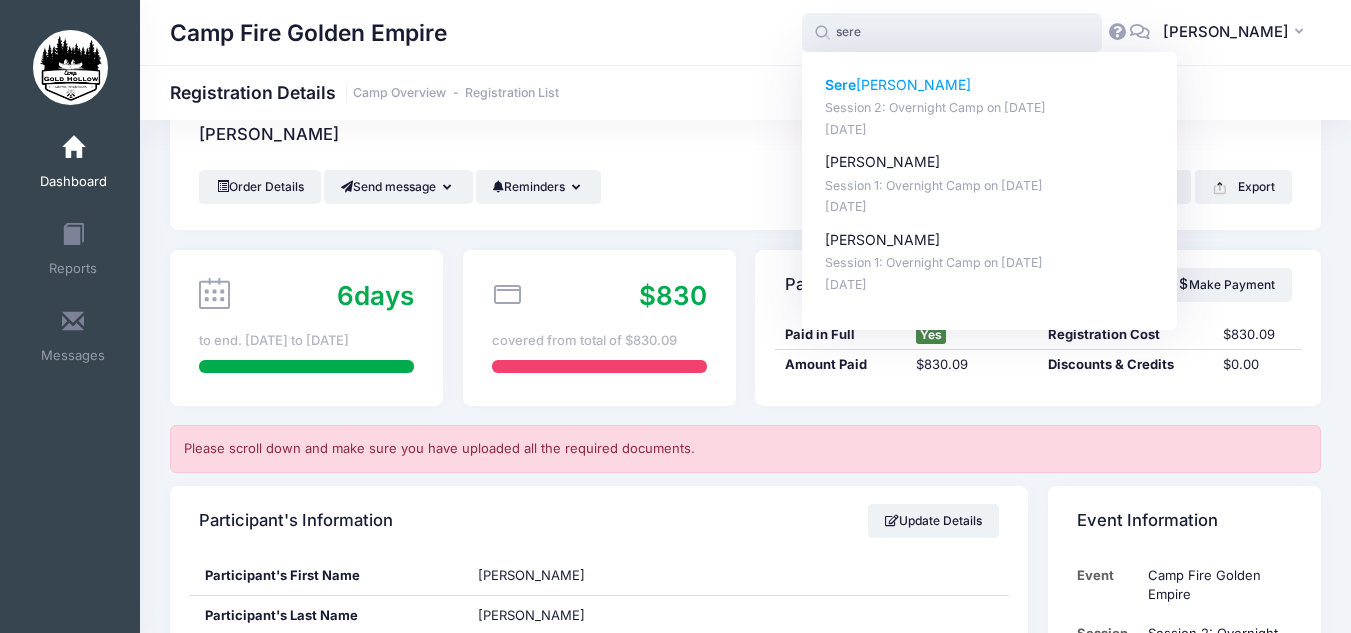 click on "Sere nity Lindsey" at bounding box center (990, 85) 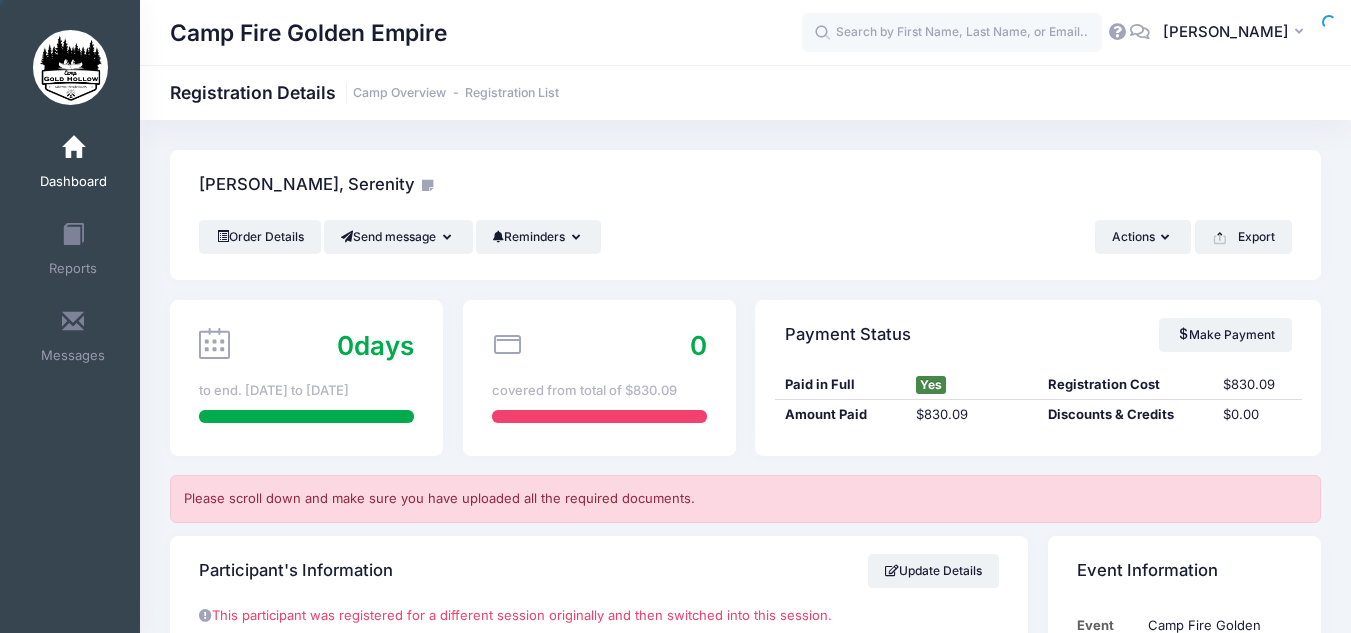 scroll, scrollTop: 0, scrollLeft: 0, axis: both 